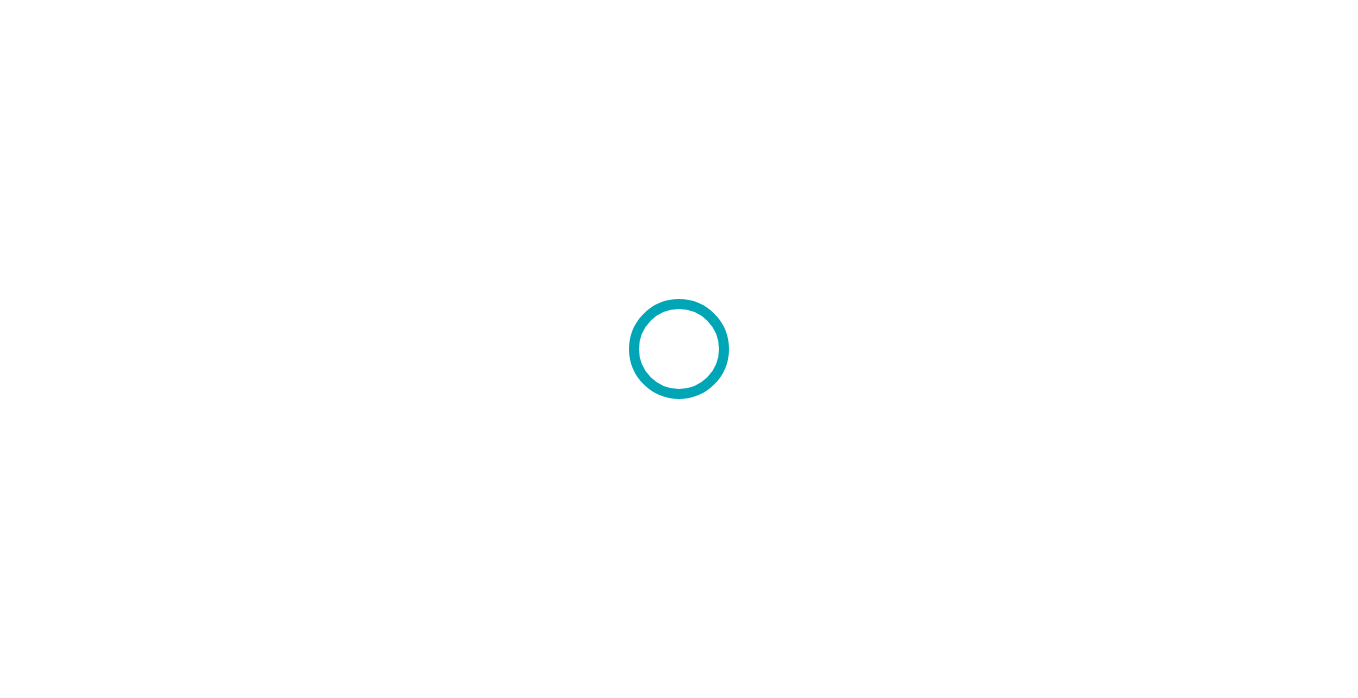 scroll, scrollTop: 0, scrollLeft: 0, axis: both 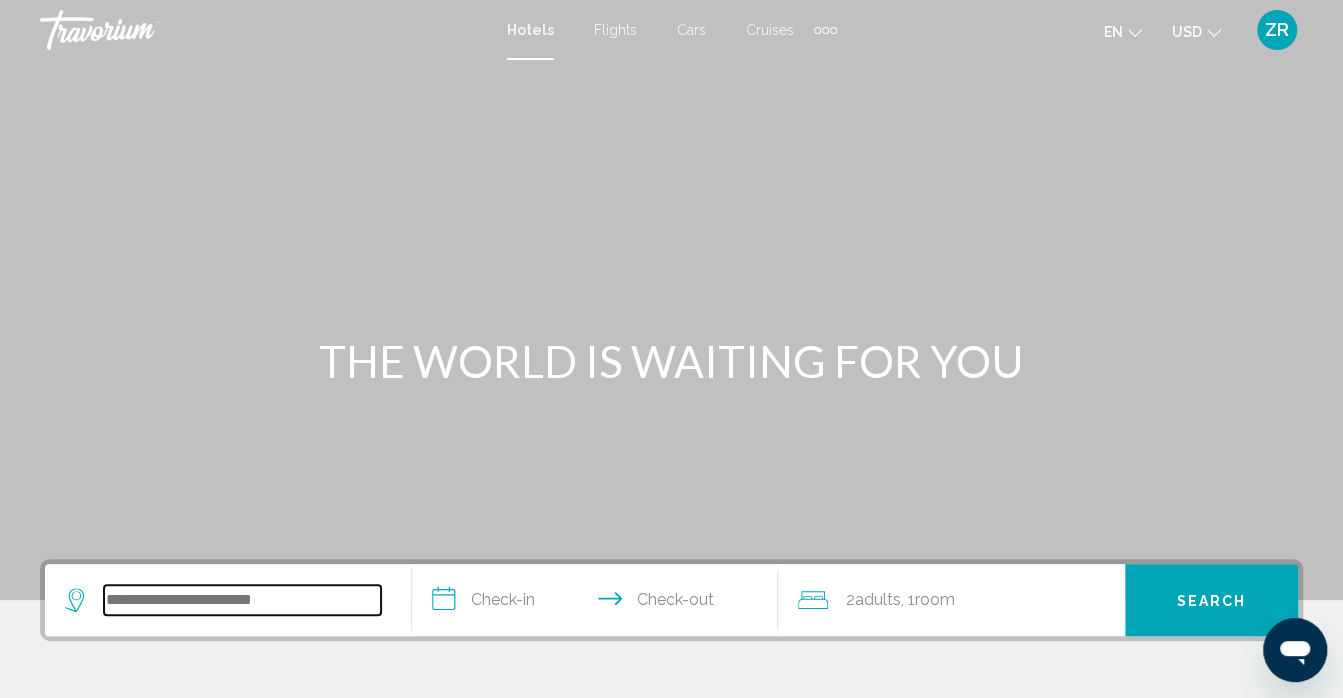 click at bounding box center (242, 600) 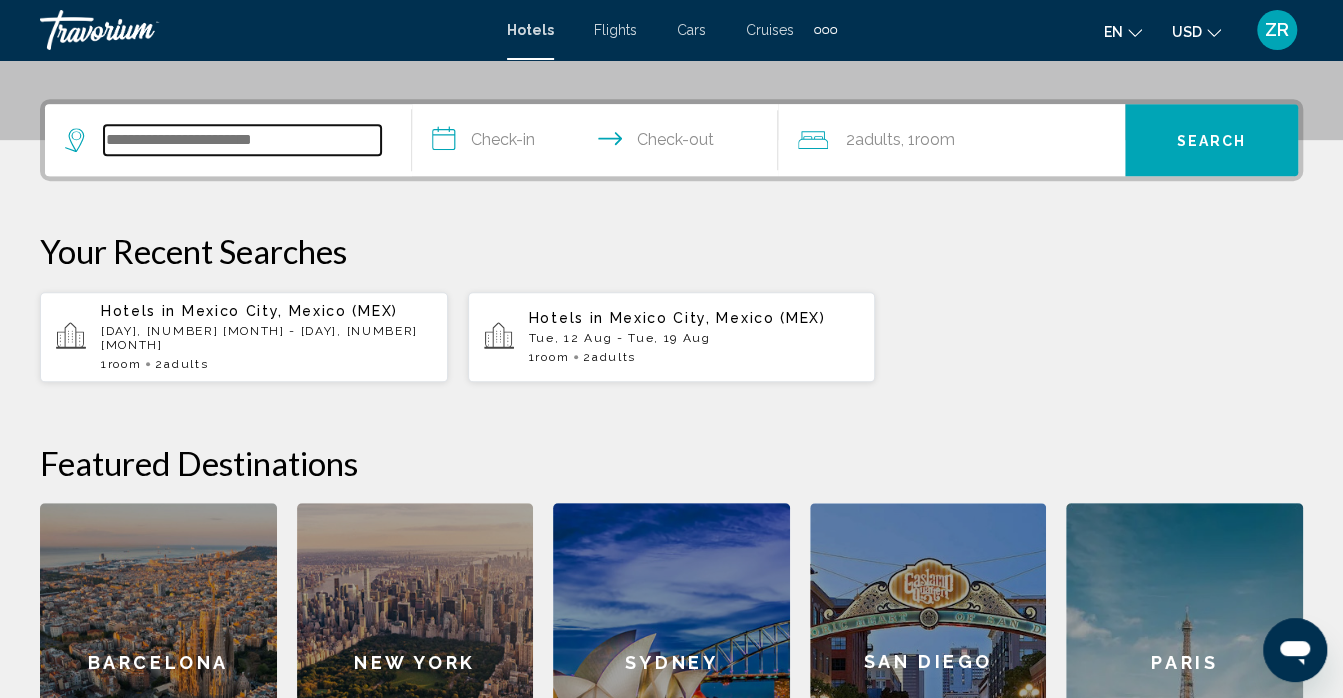 scroll, scrollTop: 458, scrollLeft: 0, axis: vertical 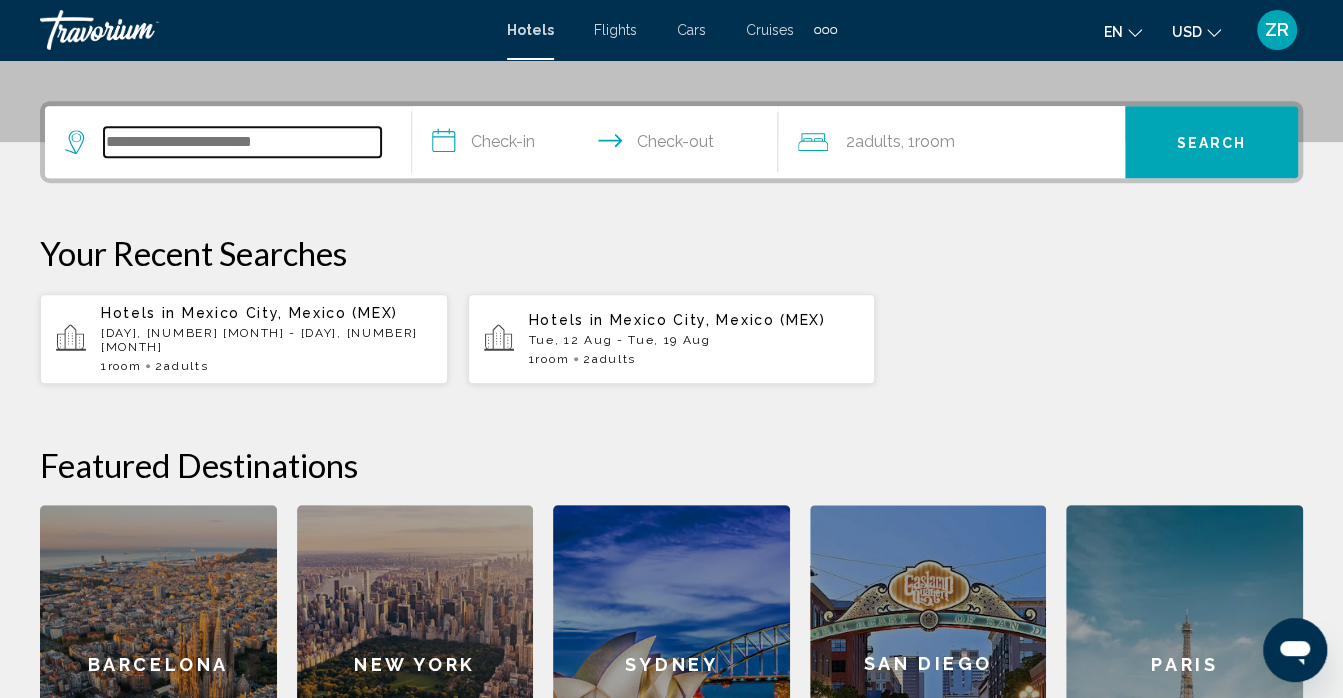 click at bounding box center (242, 142) 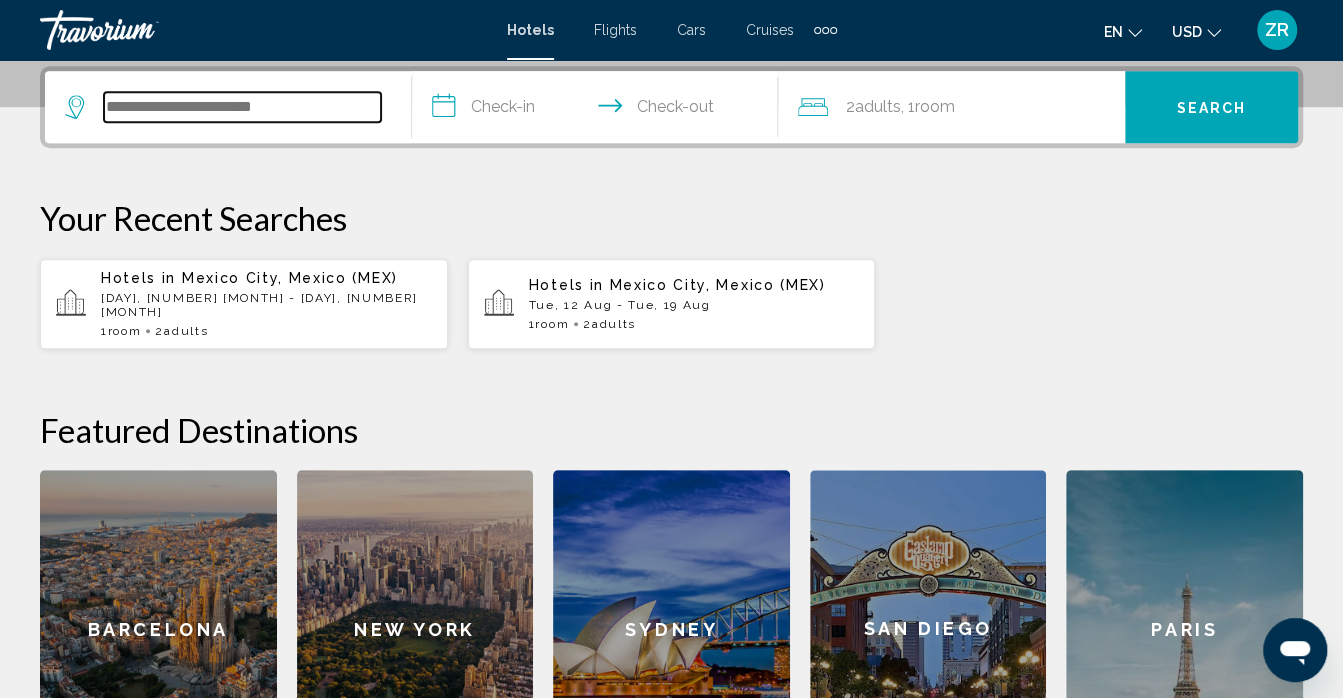 scroll, scrollTop: 494, scrollLeft: 0, axis: vertical 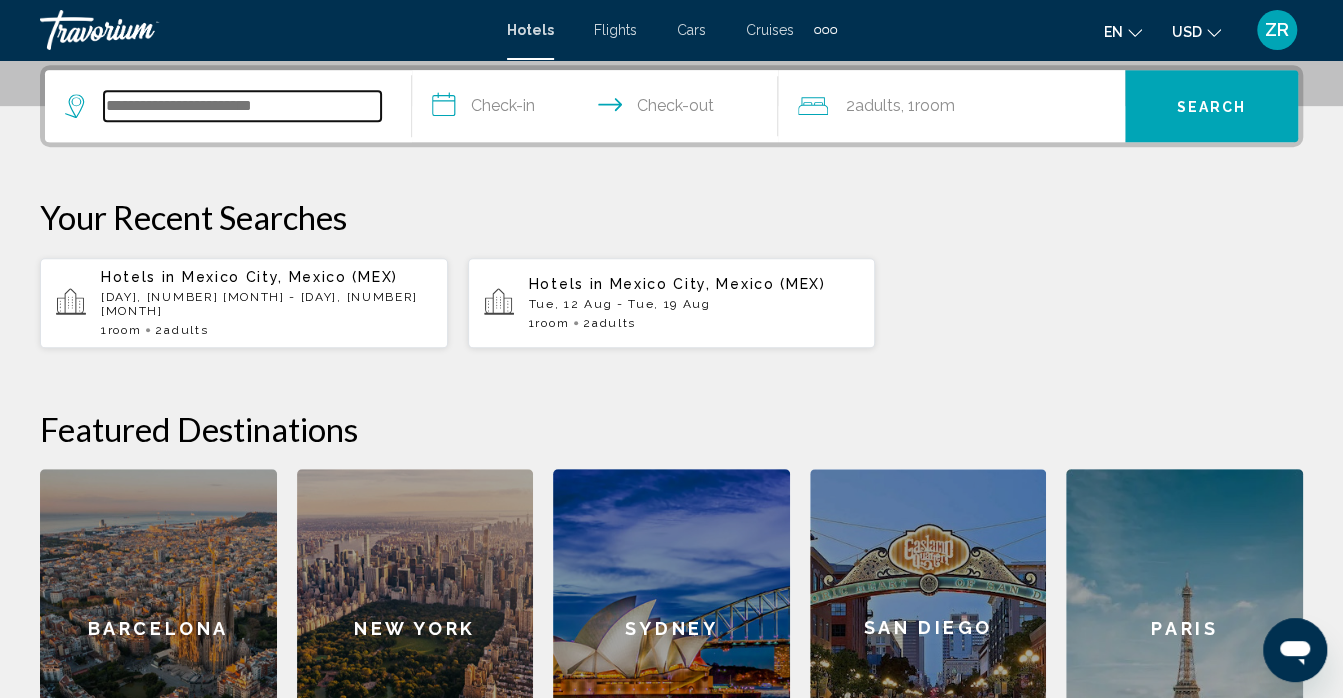 click at bounding box center (242, 106) 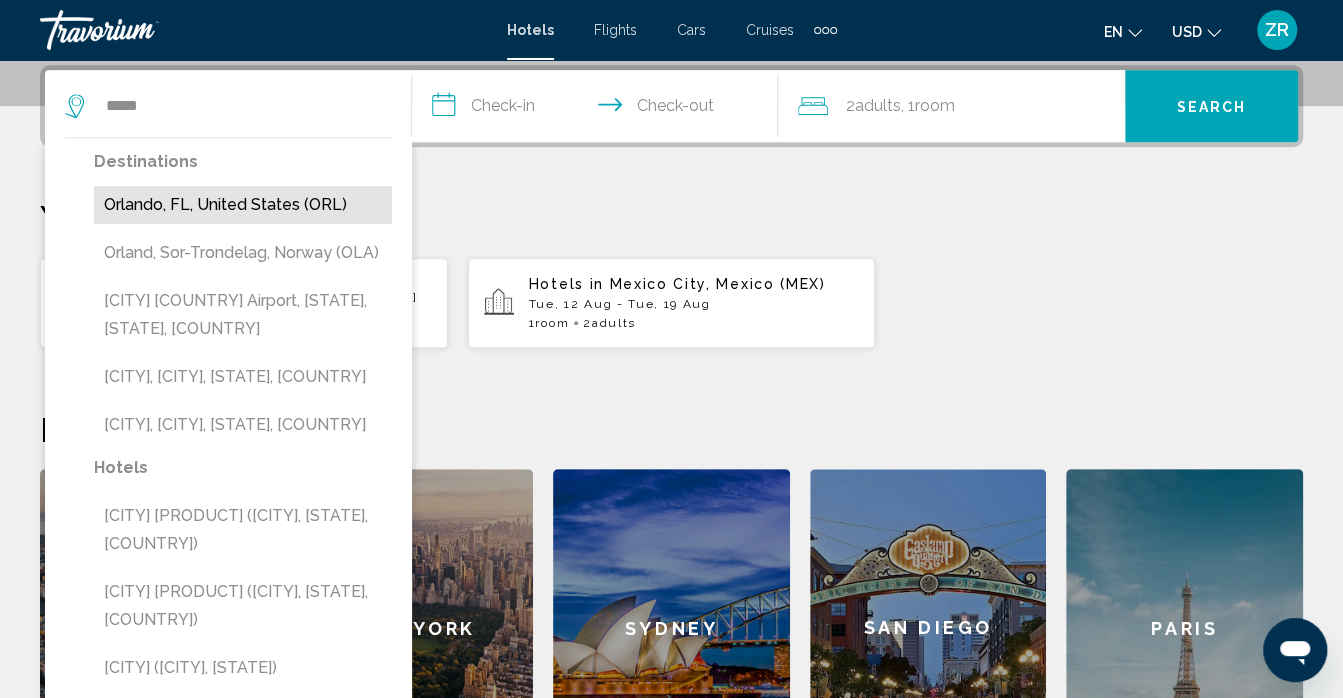 click on "Orlando, FL, United States (ORL)" at bounding box center (243, 205) 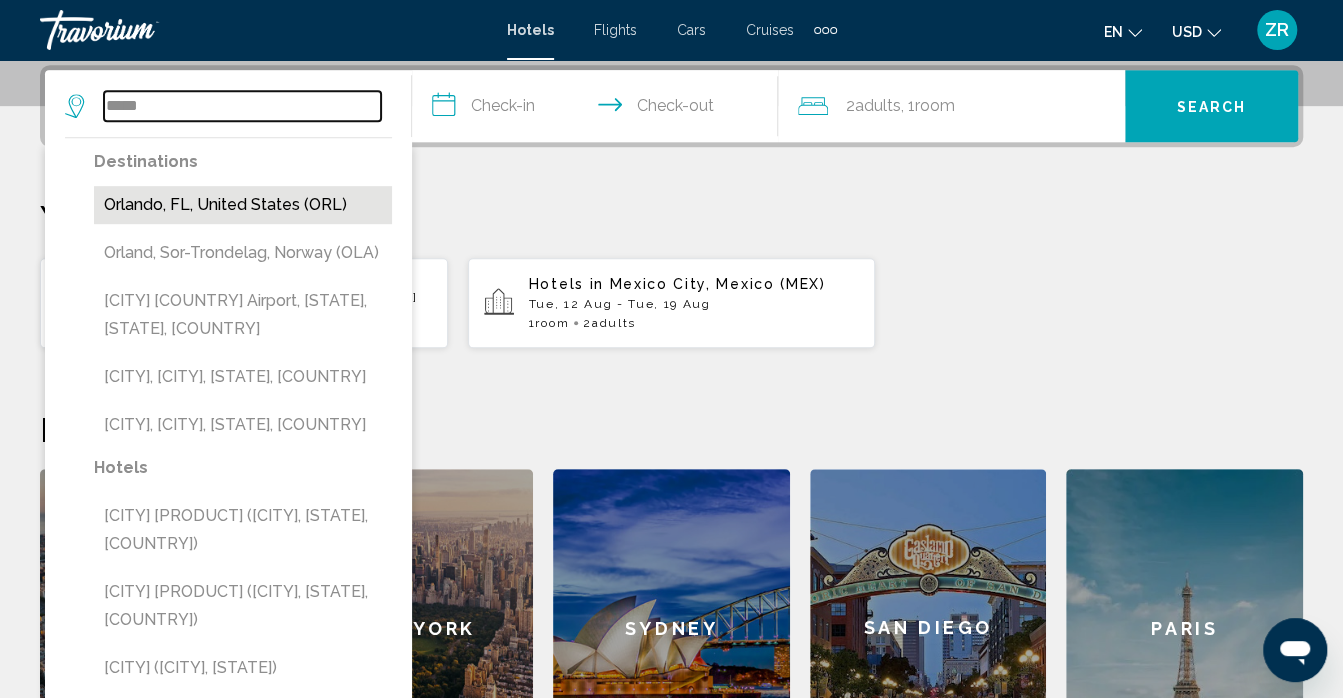 type on "**********" 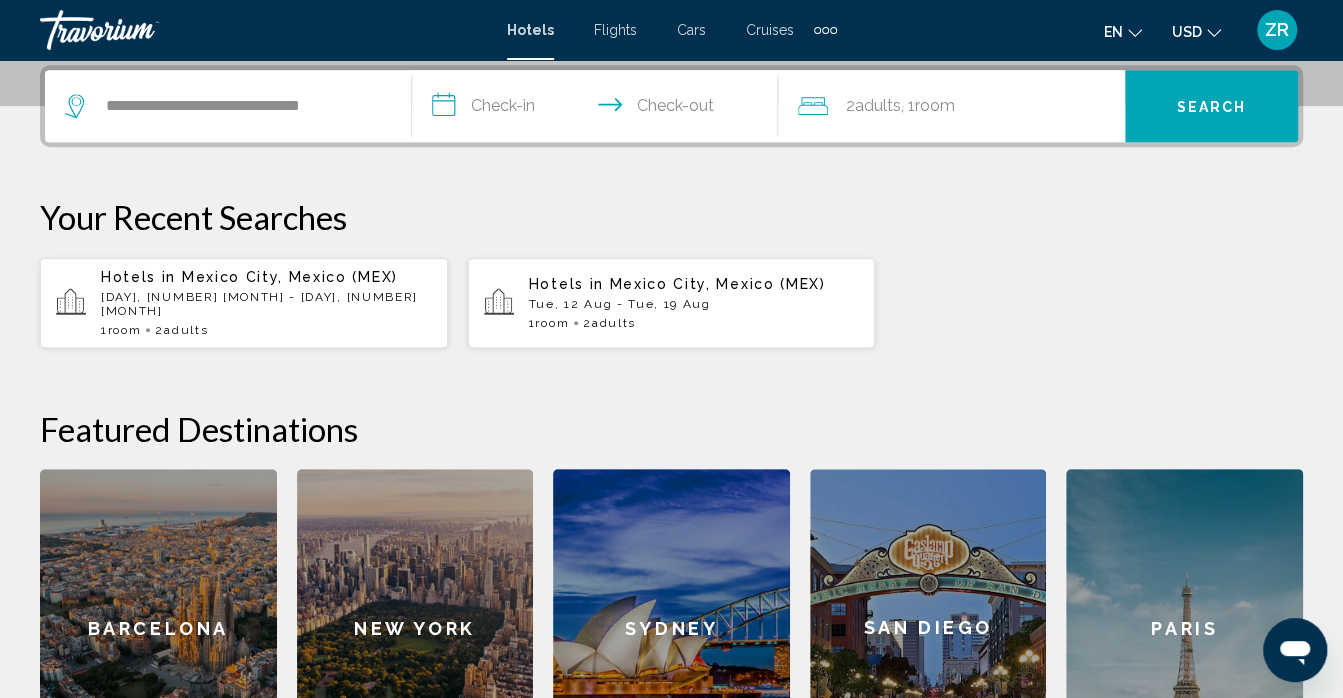 click on "**********" at bounding box center (599, 109) 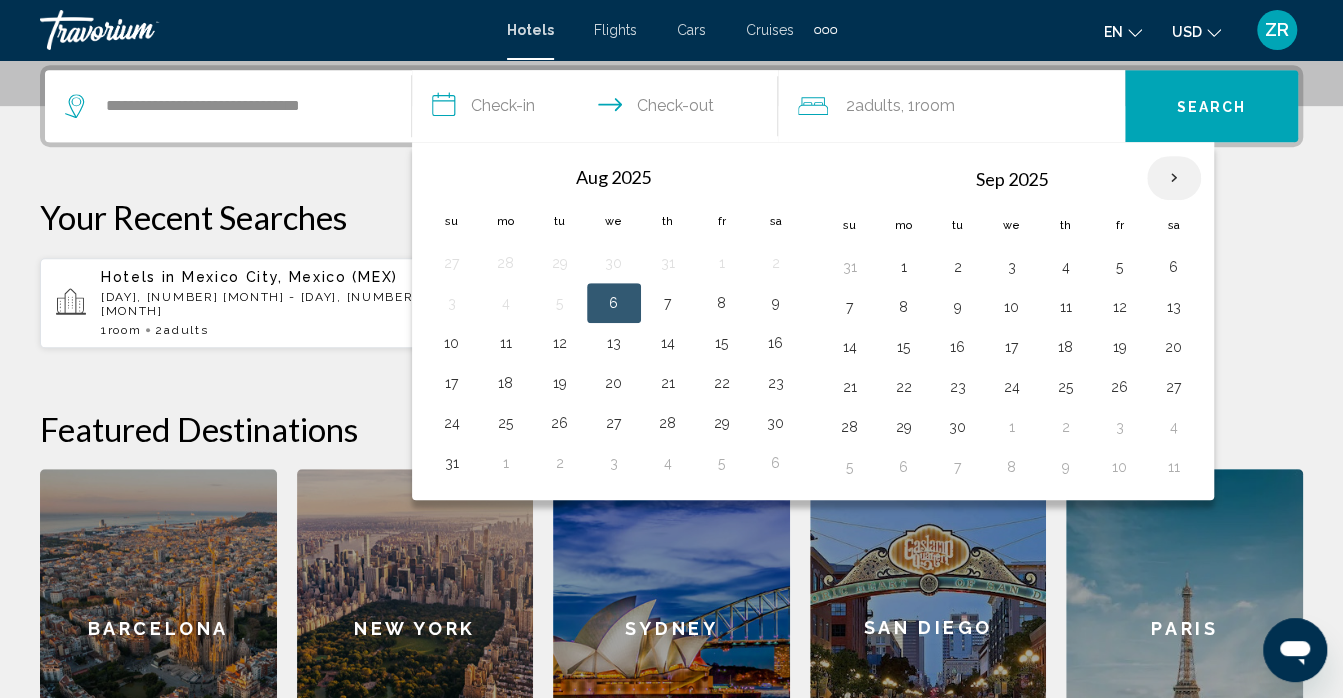 click at bounding box center (1174, 178) 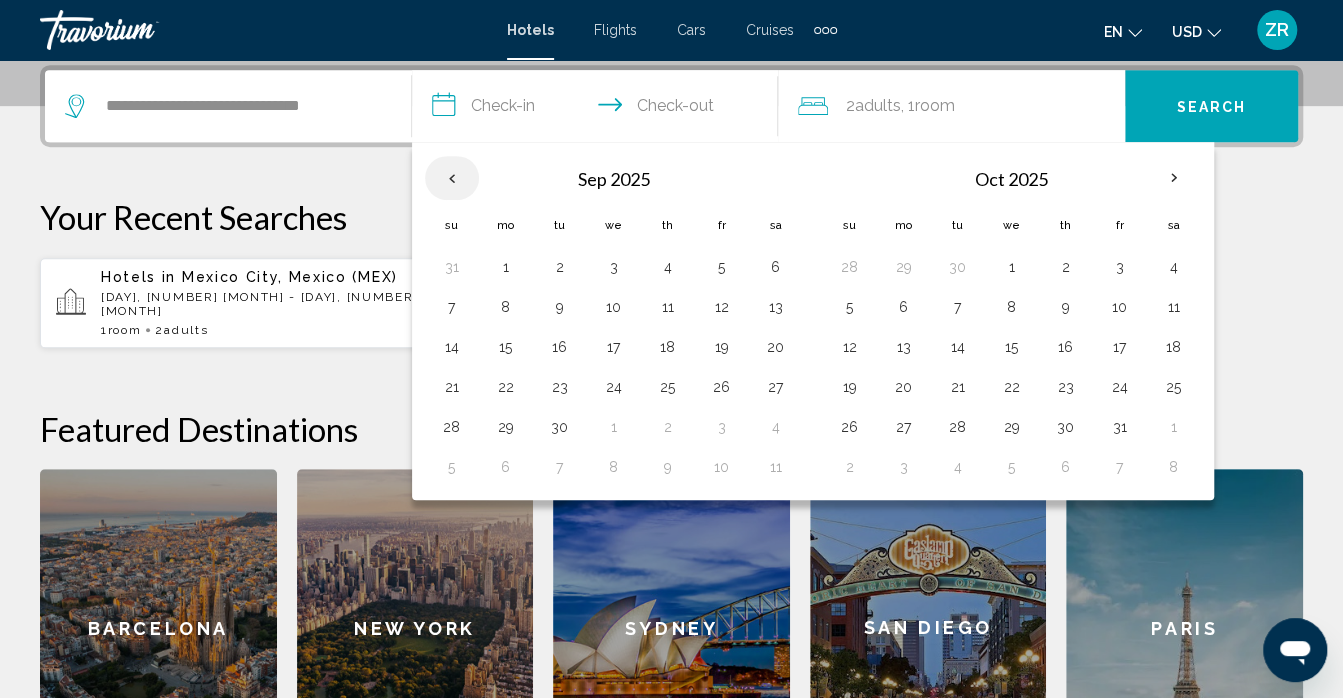 click at bounding box center (452, 178) 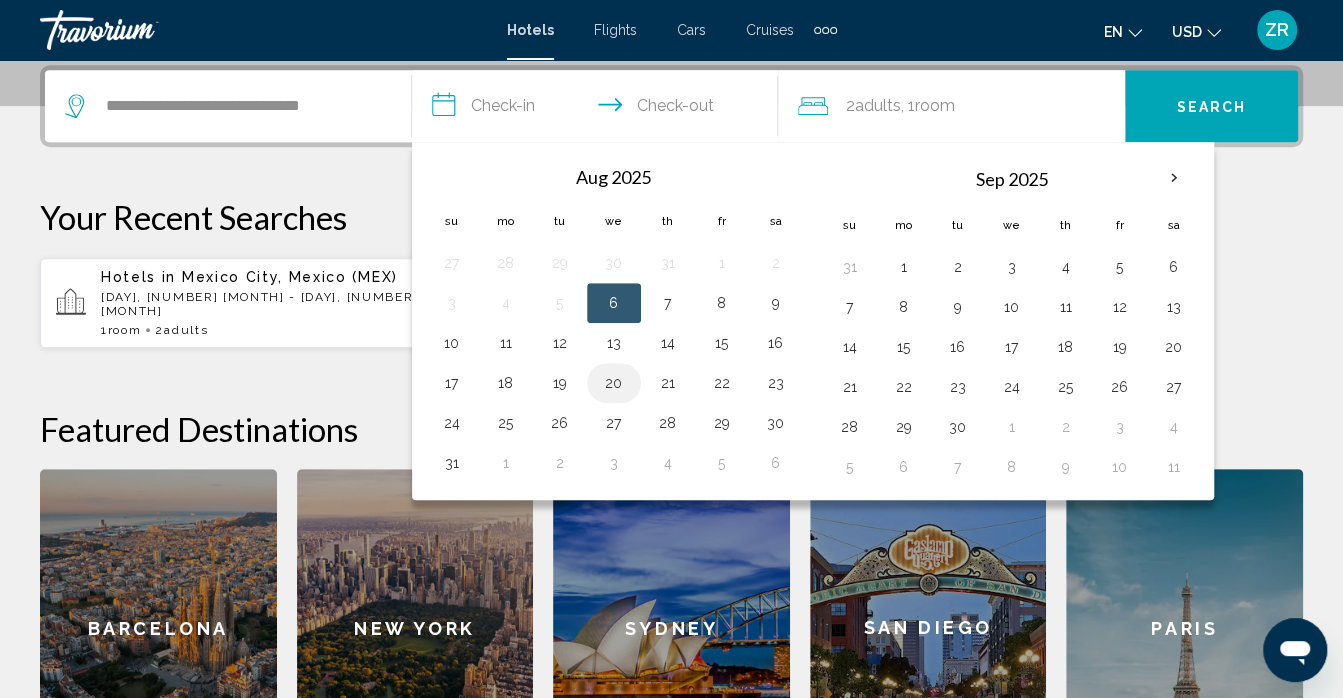 click on "20" at bounding box center [614, 383] 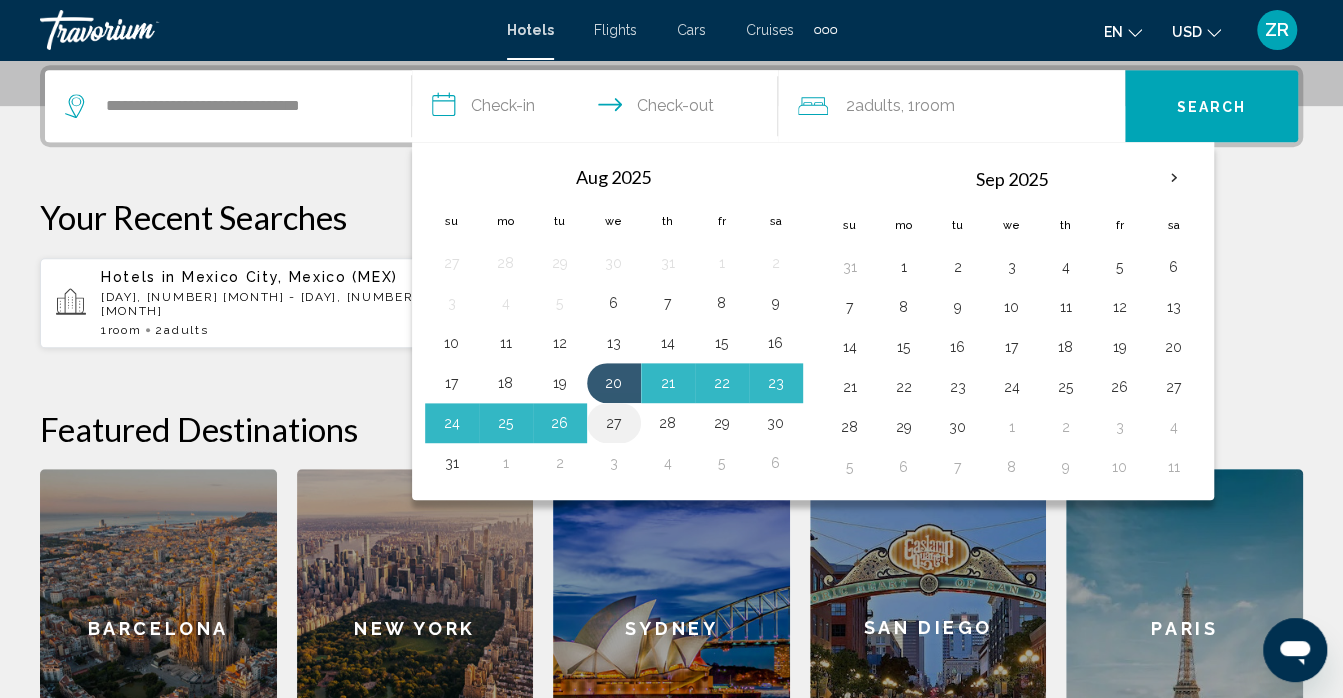 click on "27" at bounding box center (614, 423) 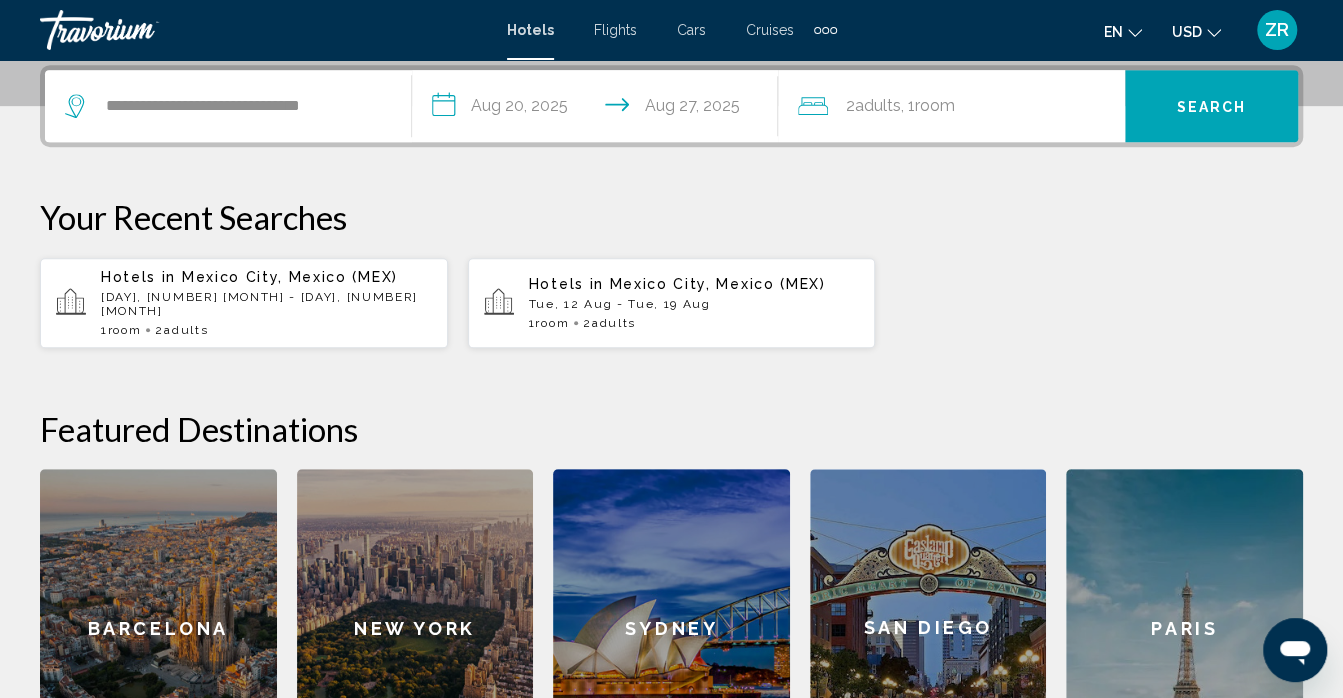 click on "2  Adult Adults" 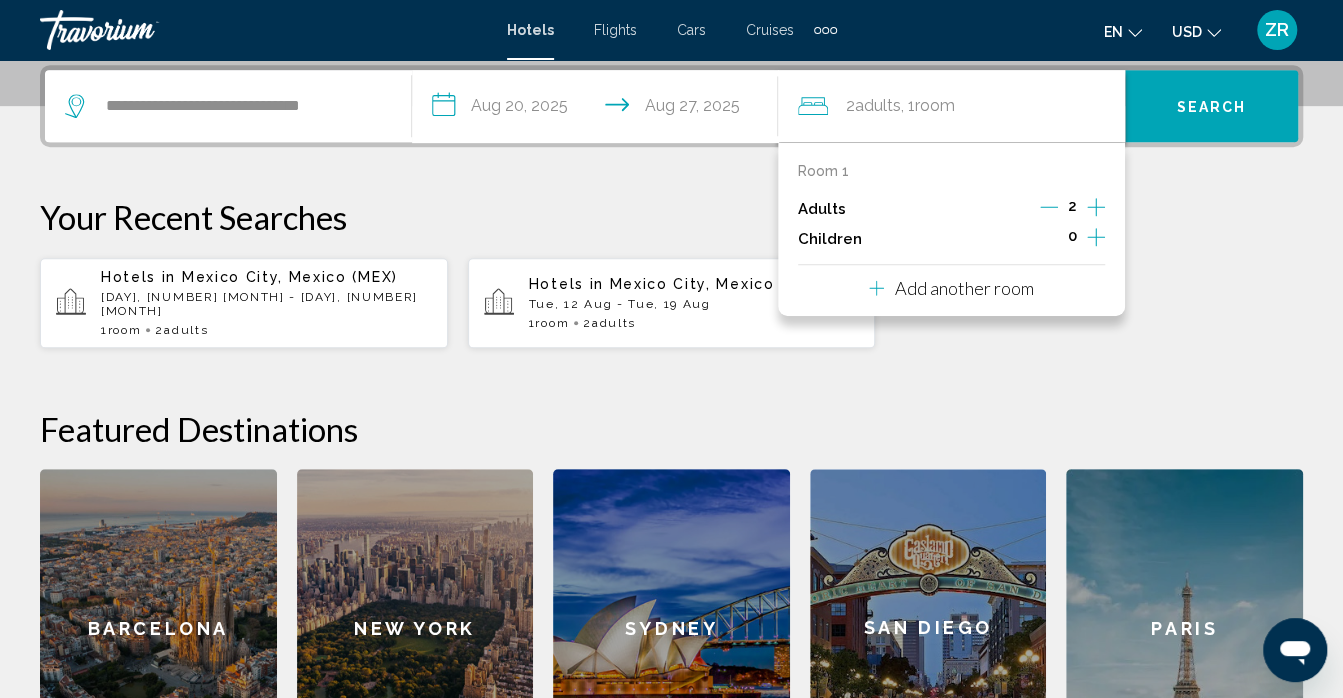 click 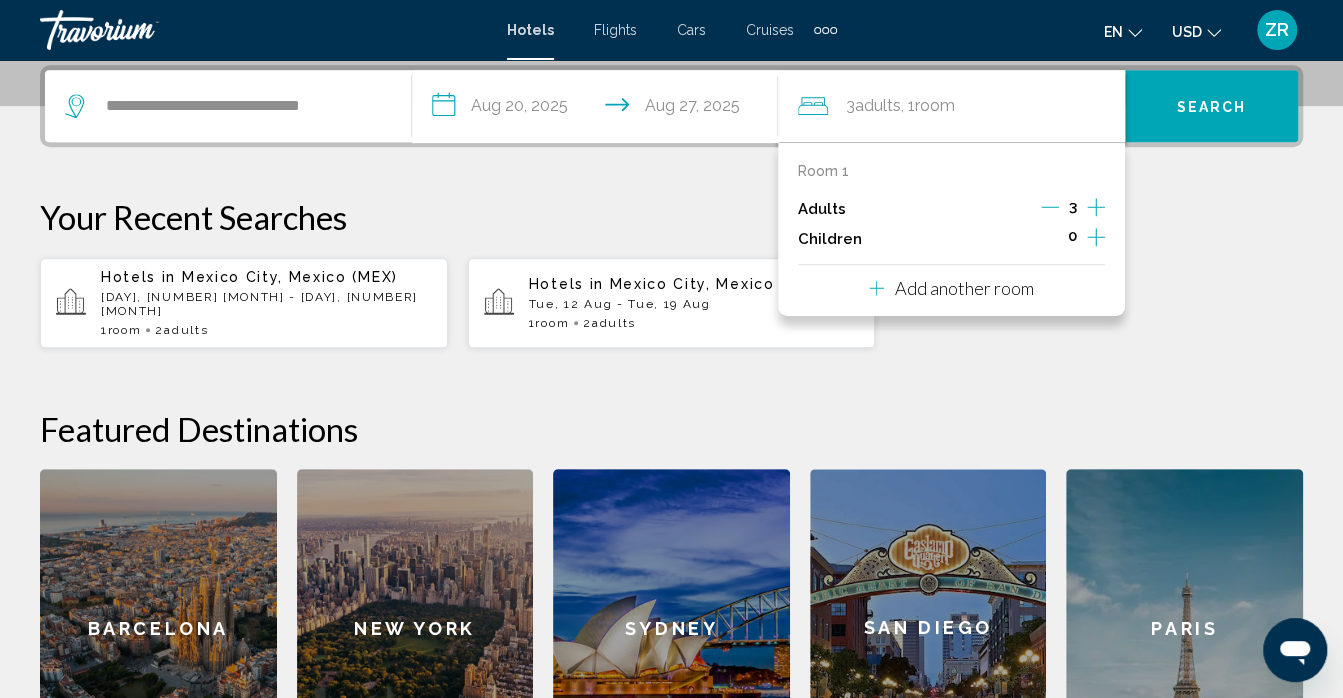 click on "**********" at bounding box center (671, 426) 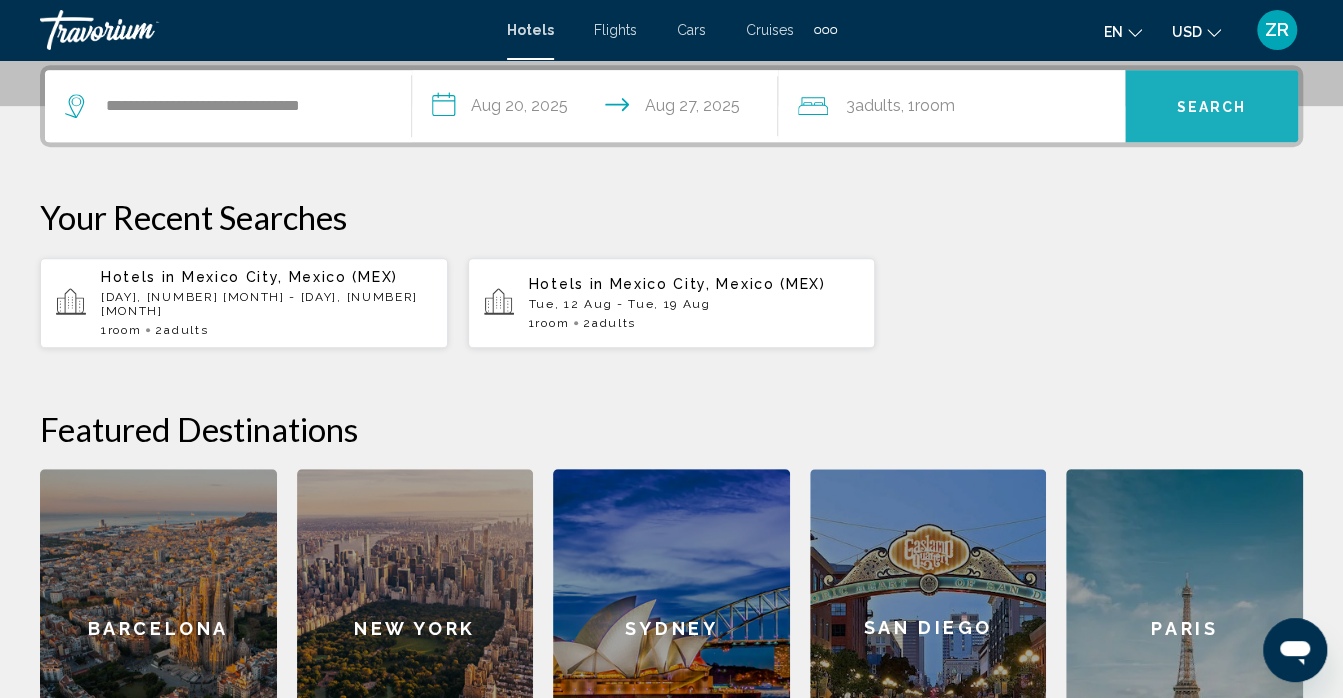 click on "Search" at bounding box center [1212, 107] 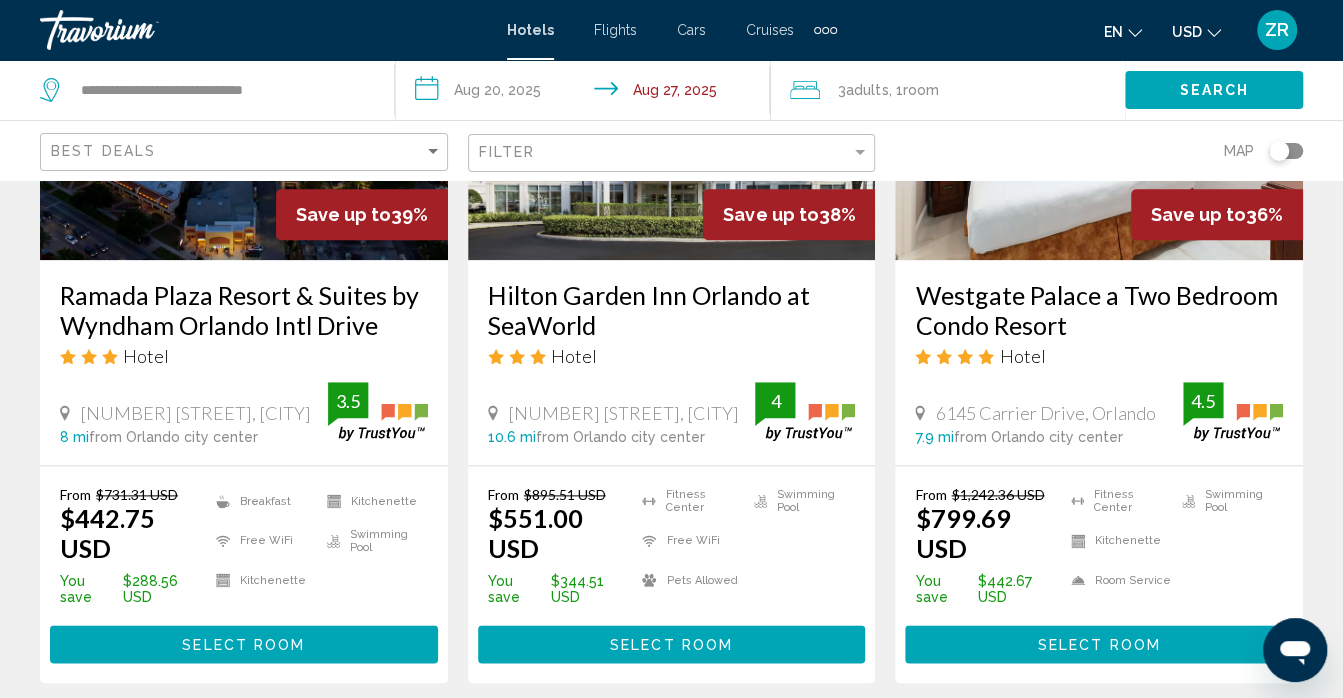 scroll, scrollTop: 1057, scrollLeft: 0, axis: vertical 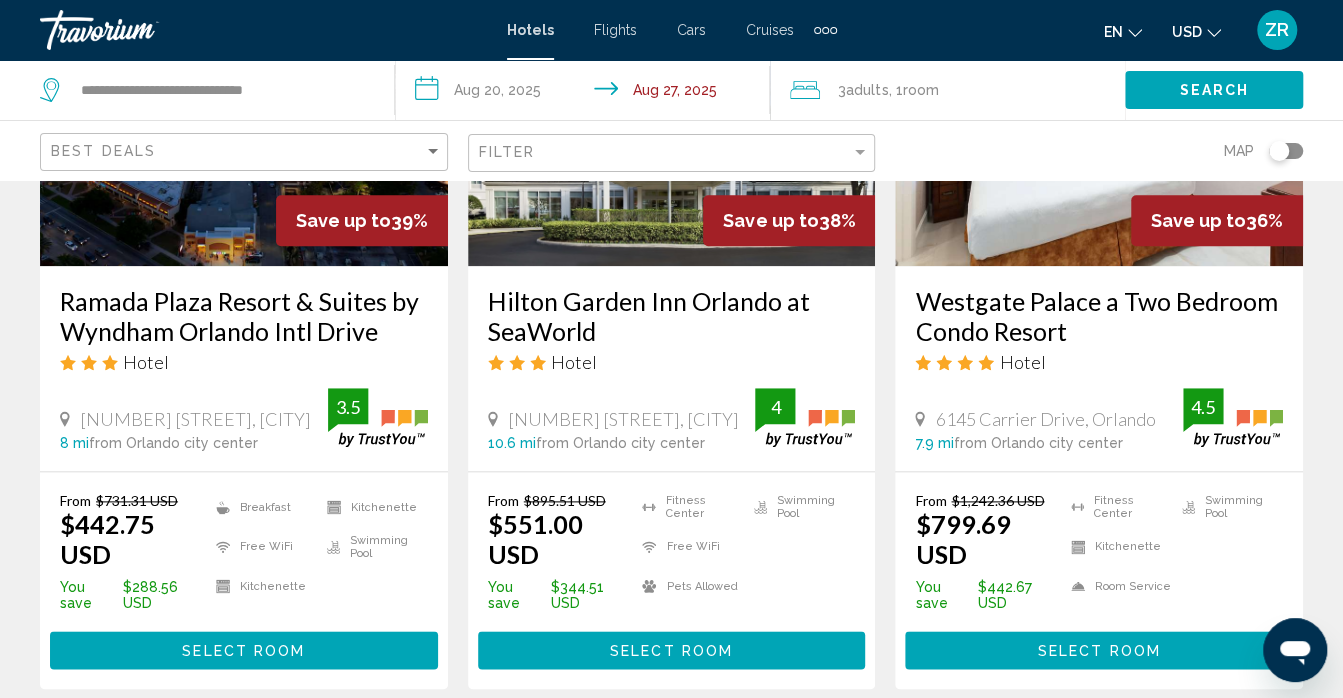 click on "Select Room" at bounding box center [1099, 651] 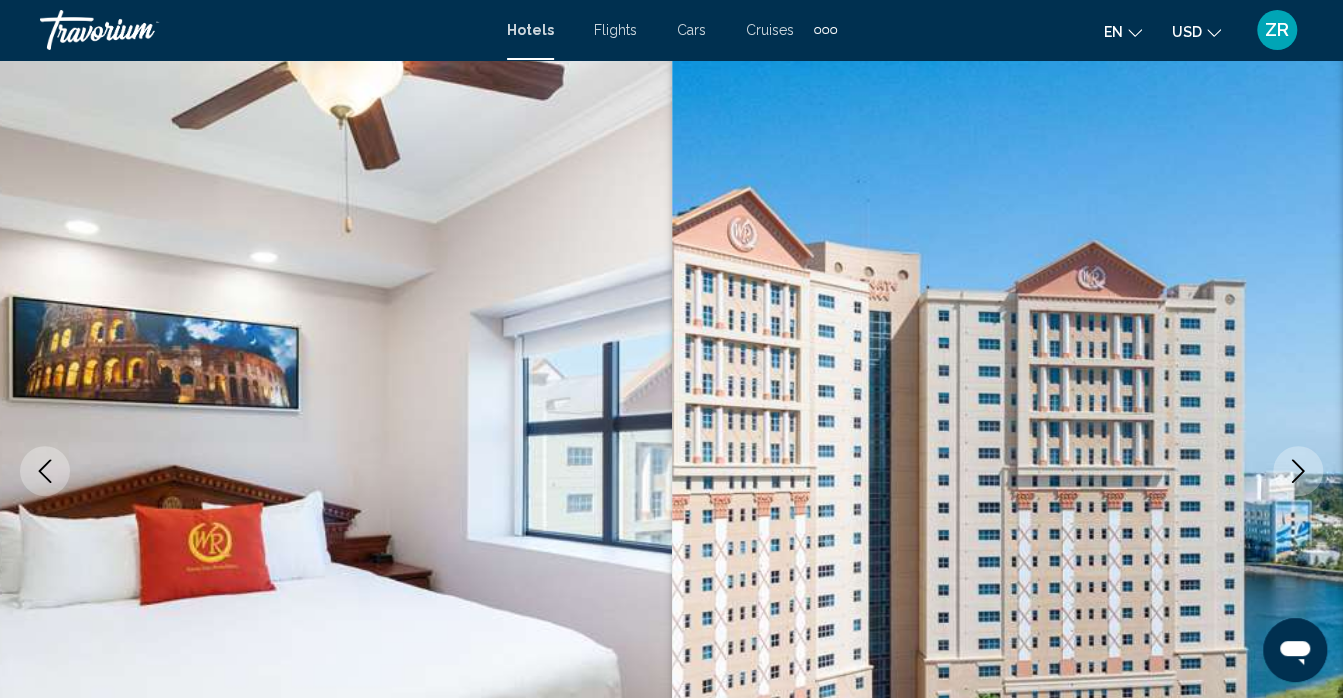 scroll, scrollTop: 0, scrollLeft: 0, axis: both 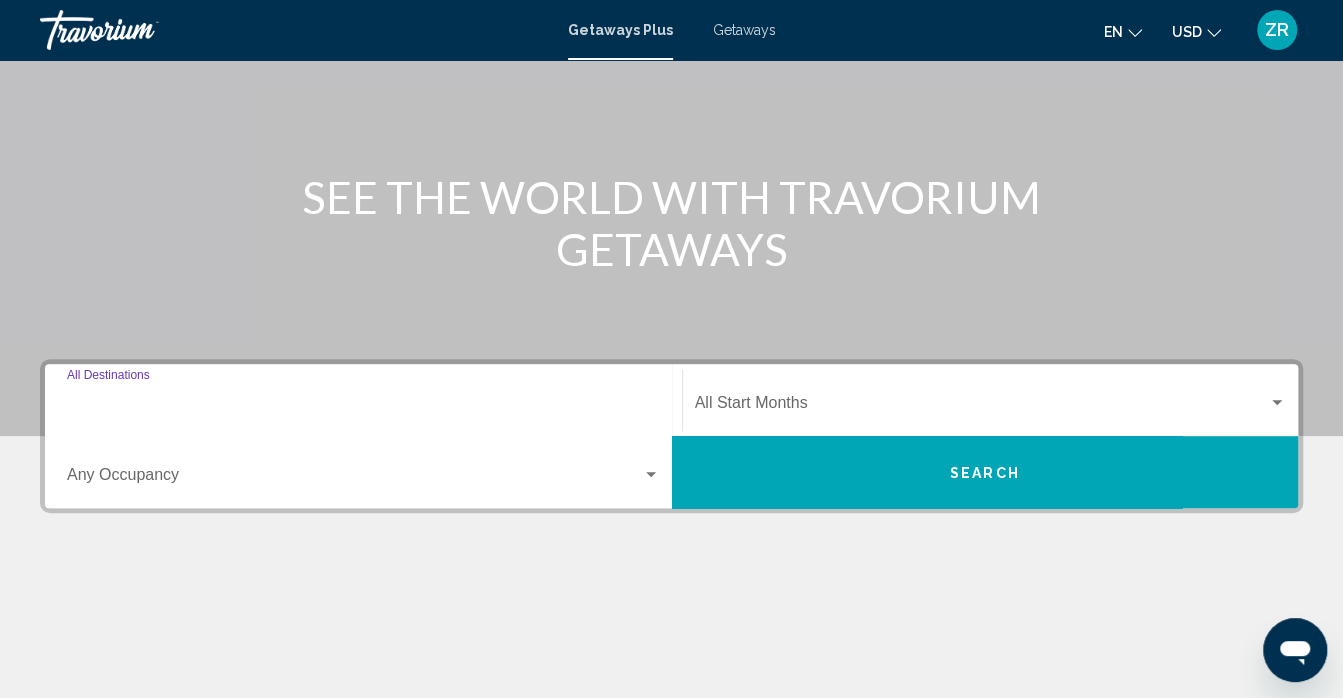 click on "Destination All Destinations" at bounding box center [363, 407] 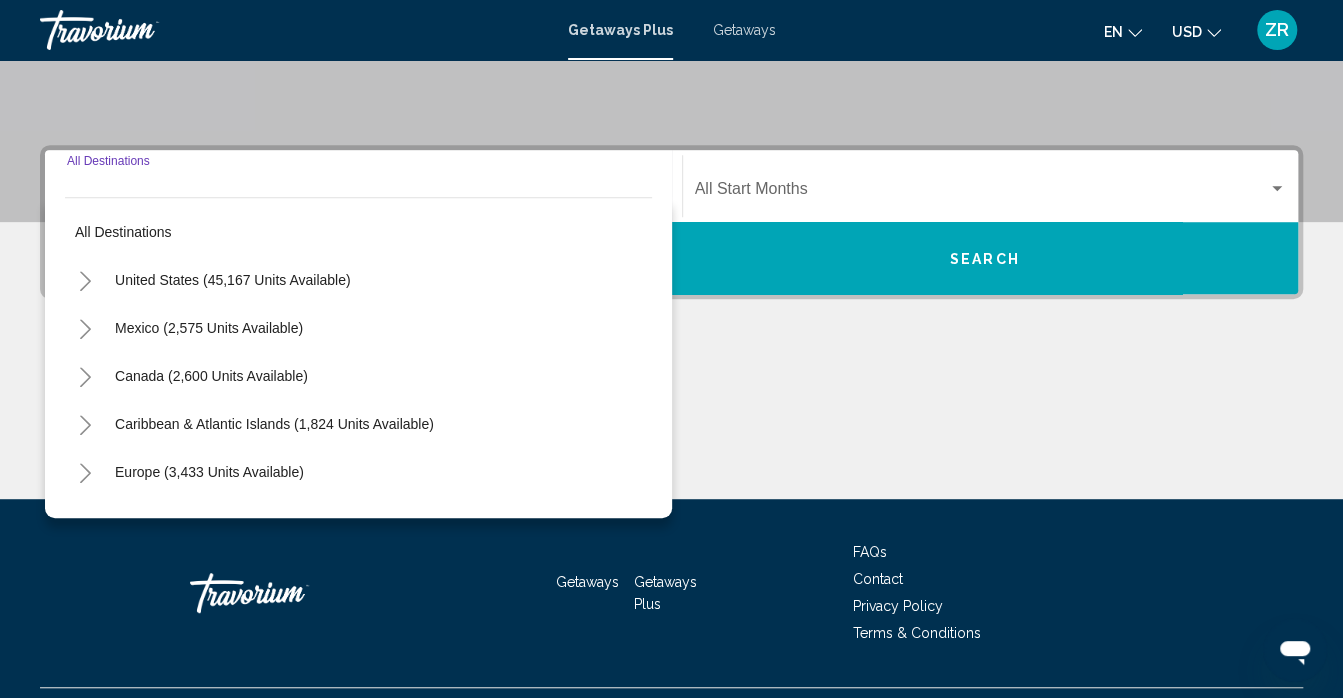 scroll, scrollTop: 423, scrollLeft: 0, axis: vertical 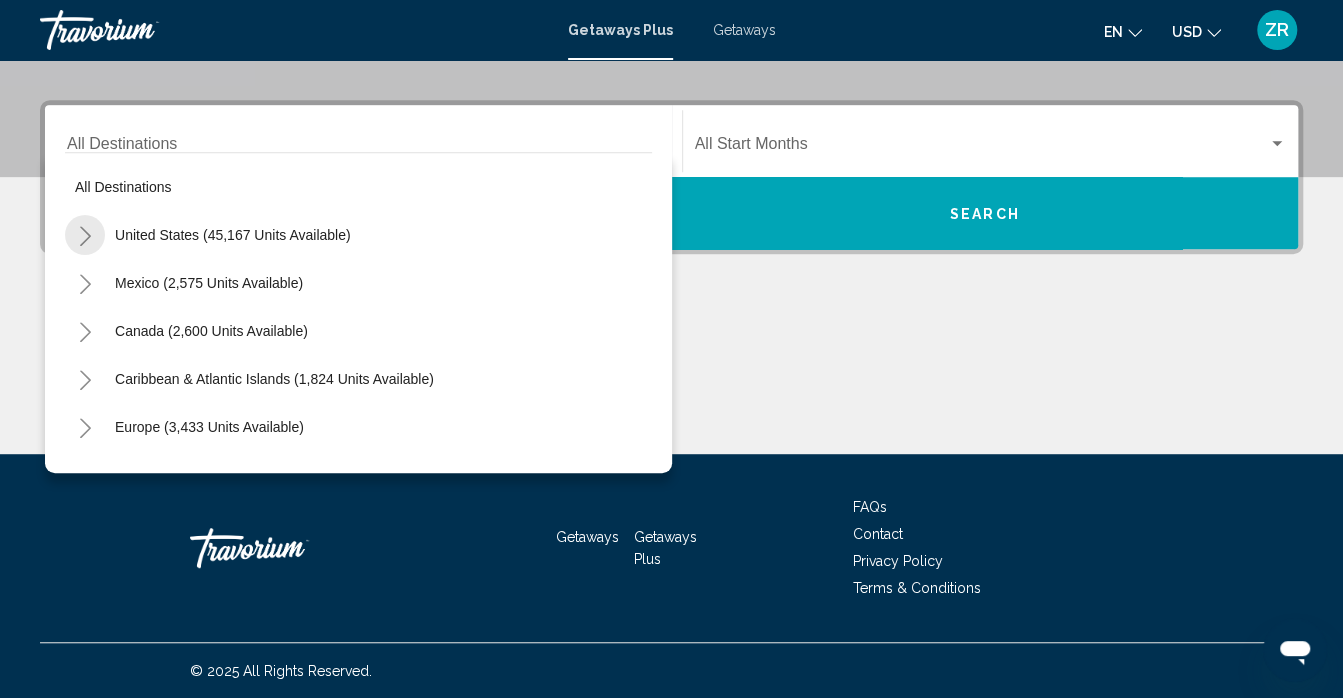 click 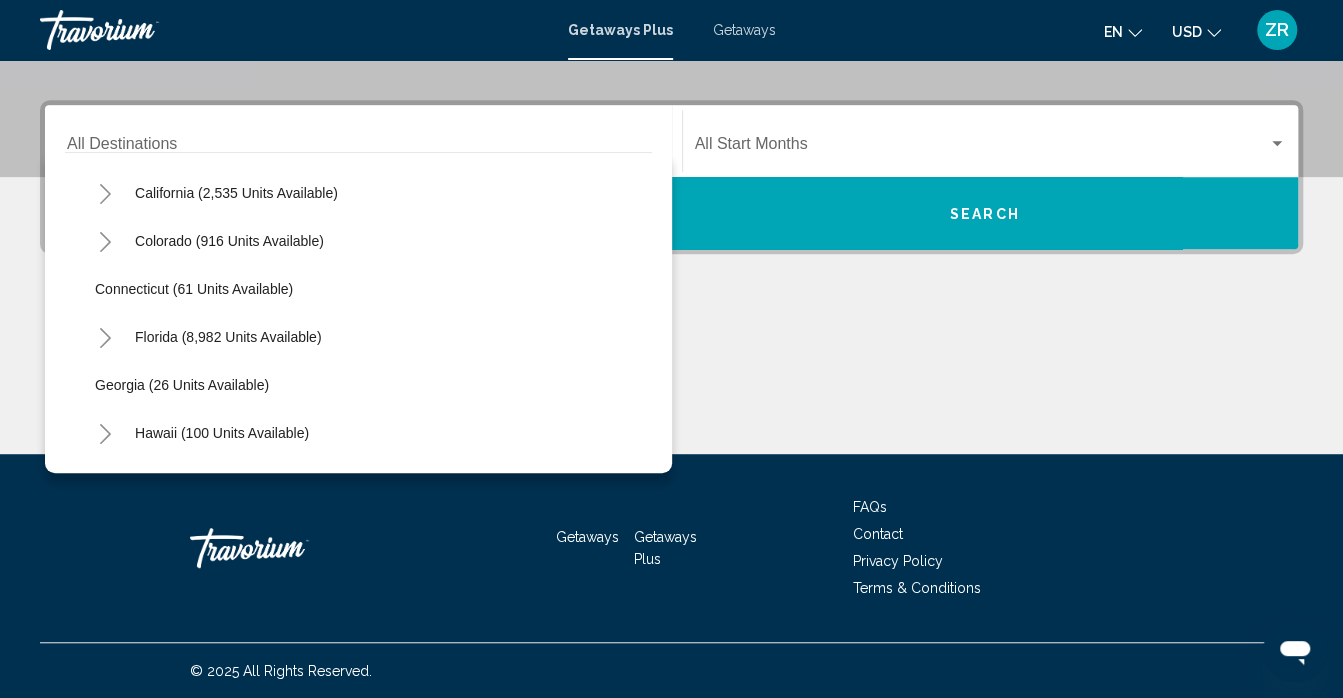 scroll, scrollTop: 187, scrollLeft: 0, axis: vertical 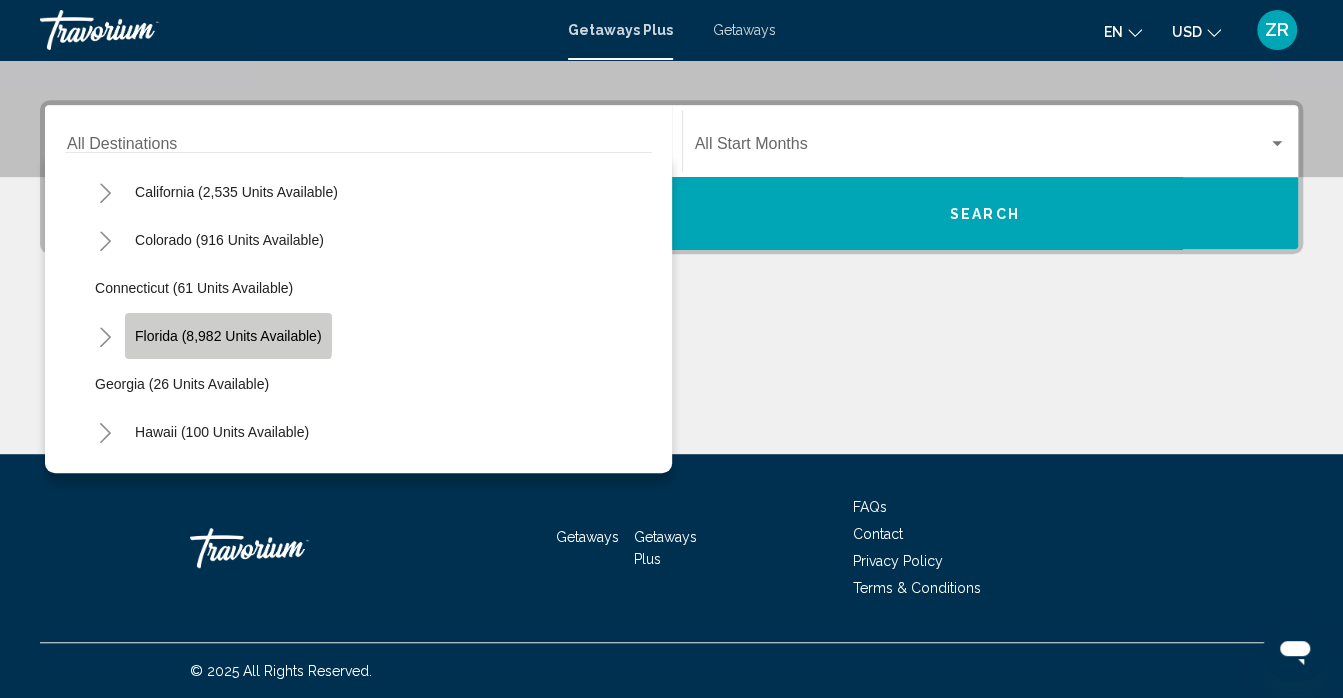 click on "Florida (8,982 units available)" 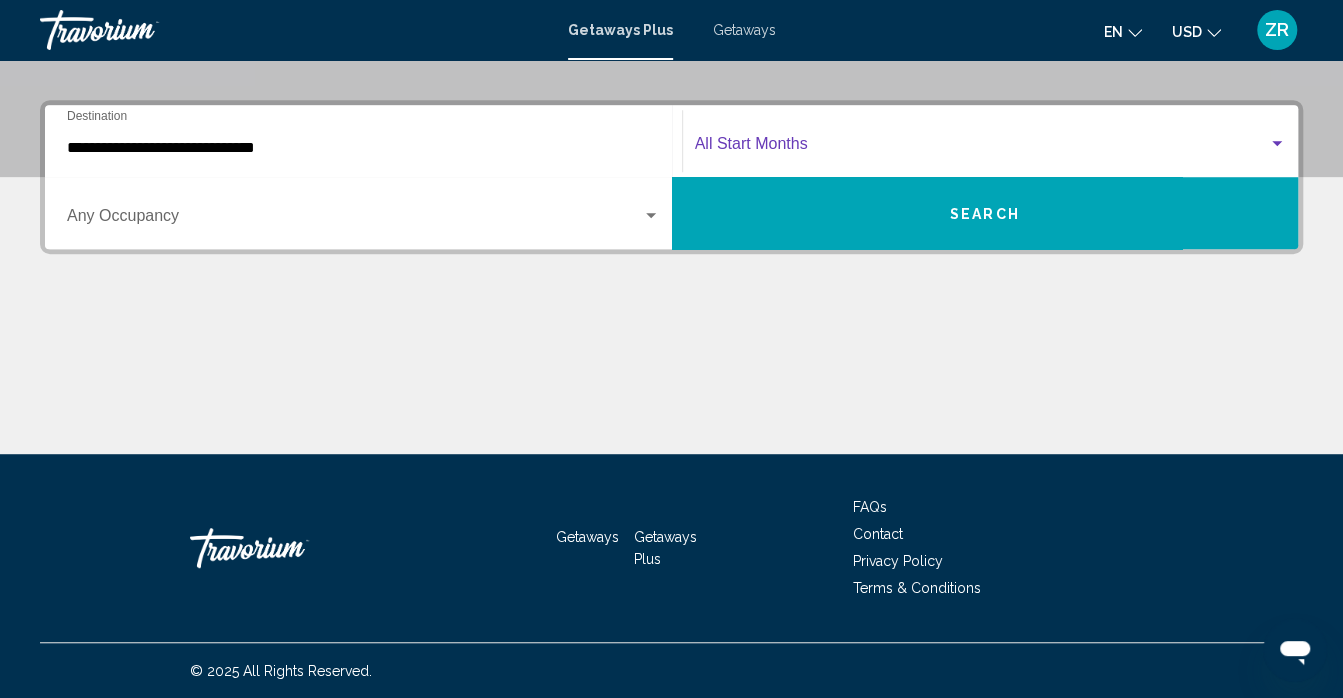 click at bounding box center (1277, 143) 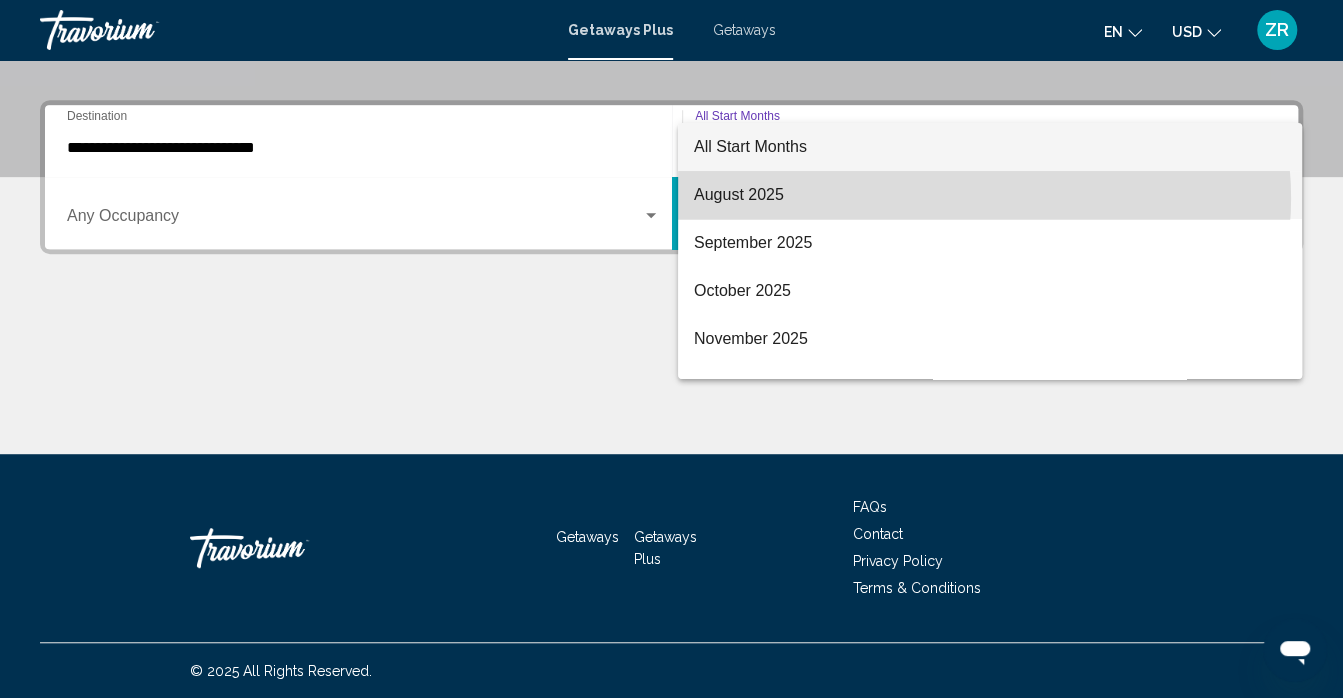 click on "August 2025" at bounding box center (990, 195) 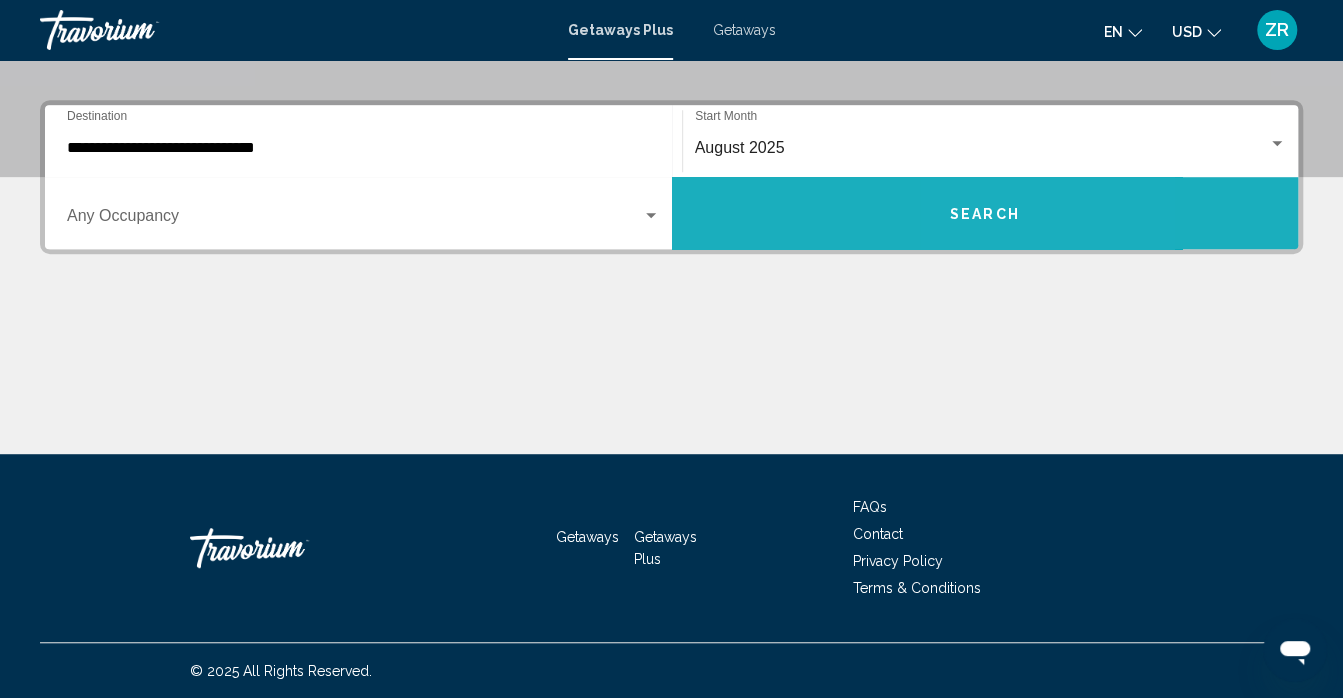 click on "Search" at bounding box center (985, 213) 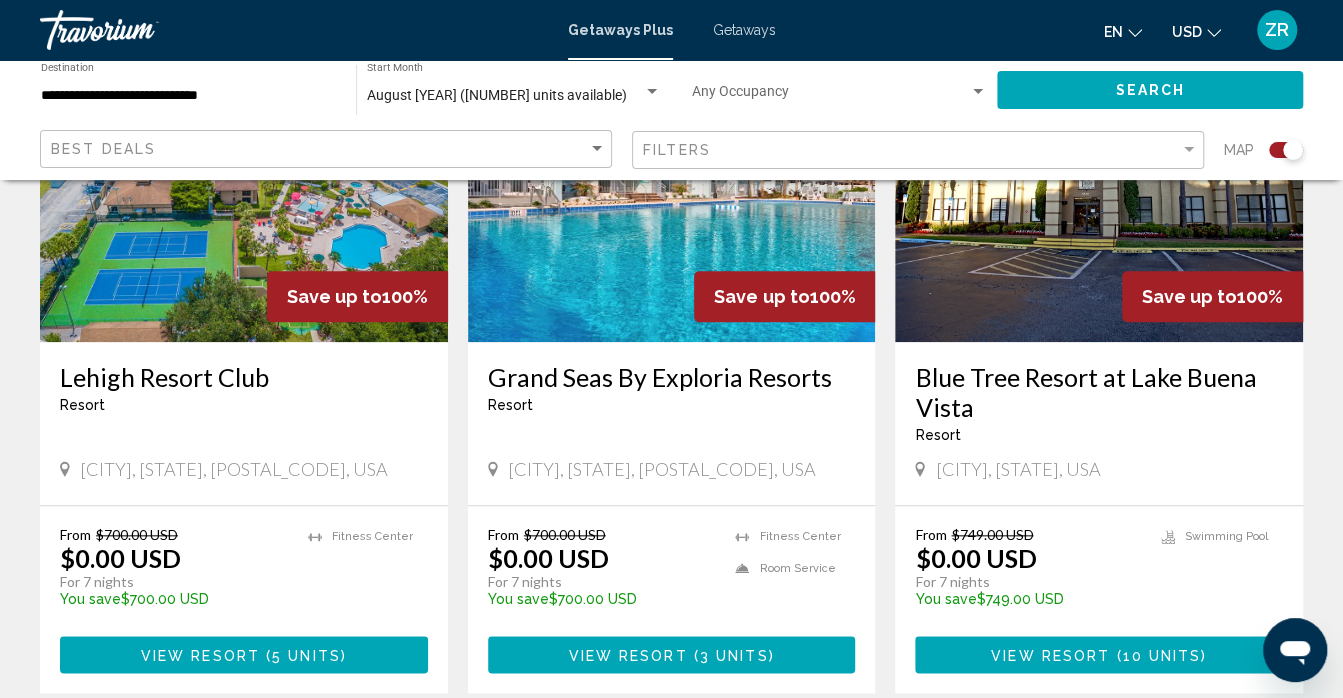 scroll, scrollTop: 871, scrollLeft: 0, axis: vertical 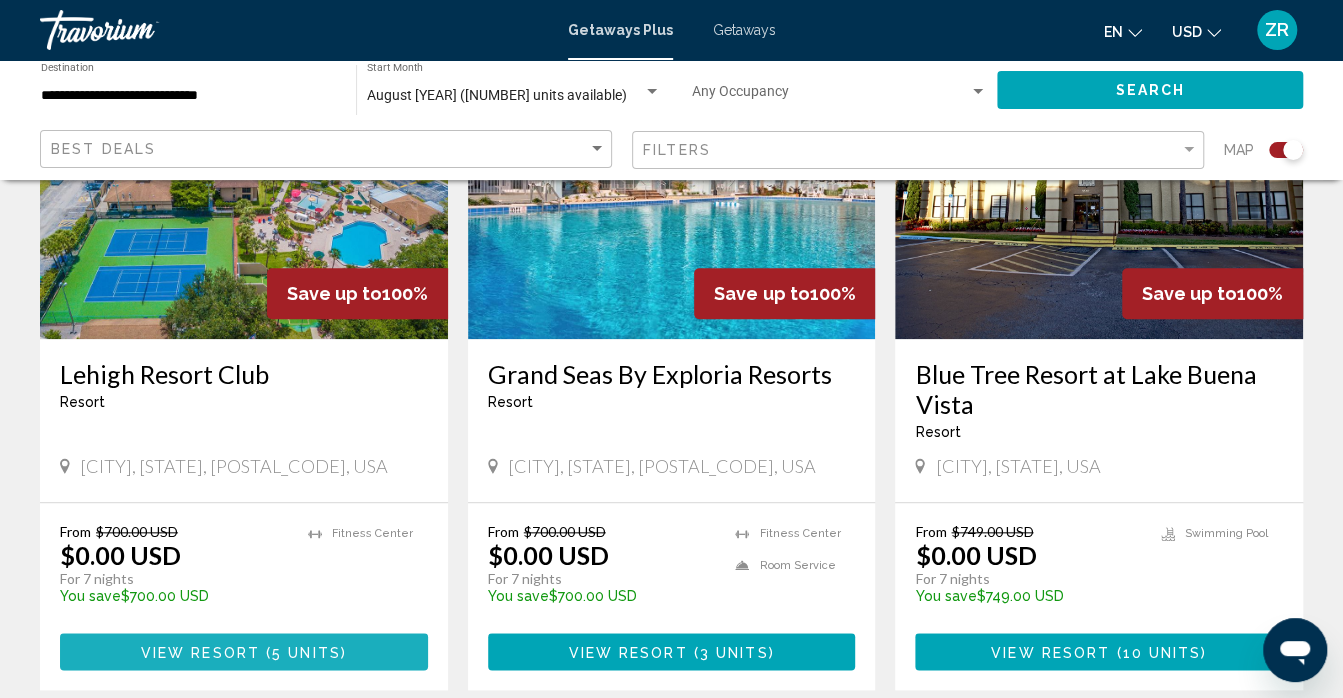 click on "View Resort    ( 5 units )" at bounding box center (244, 651) 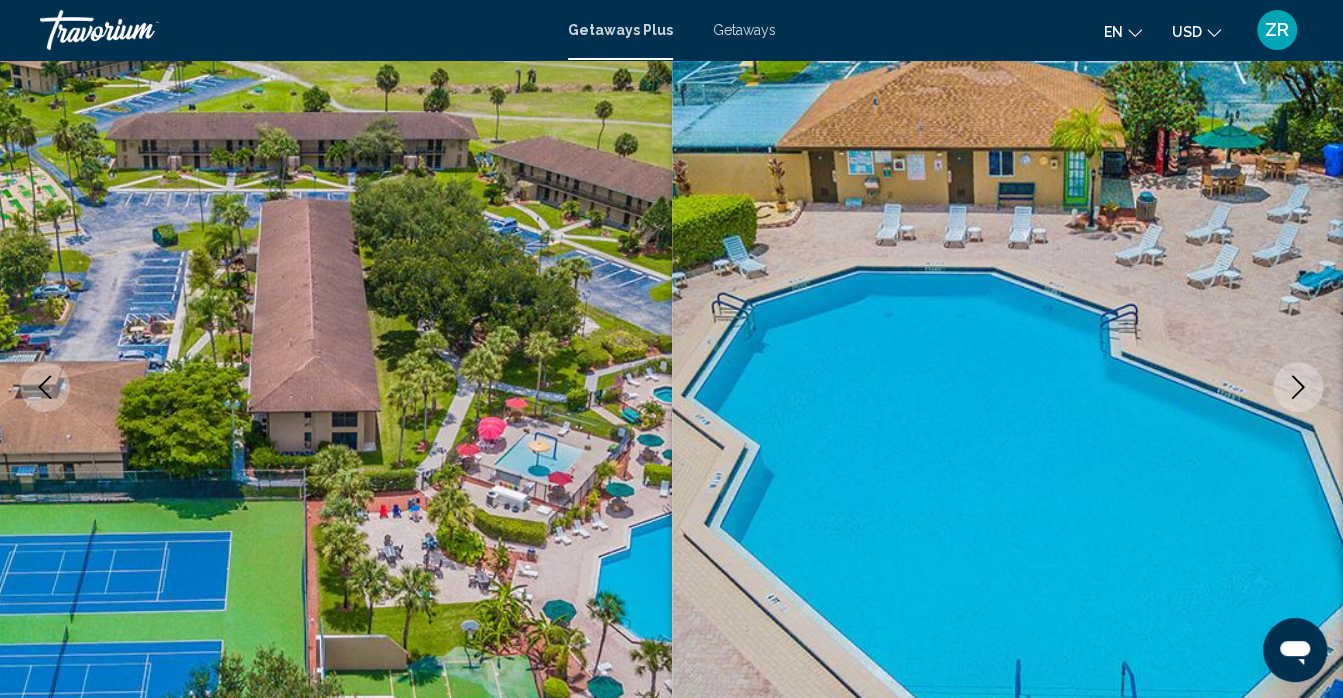 scroll, scrollTop: 0, scrollLeft: 0, axis: both 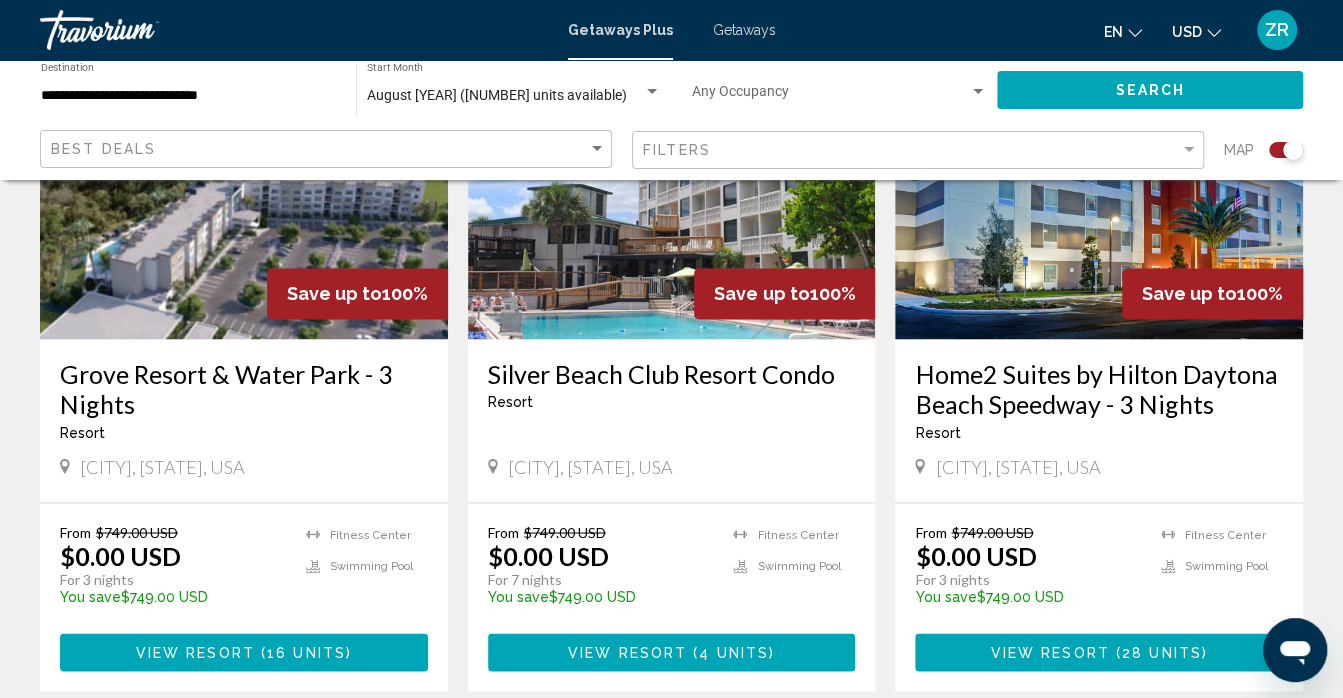 click on "Daytona Beach, FL, USA" at bounding box center (1017, 466) 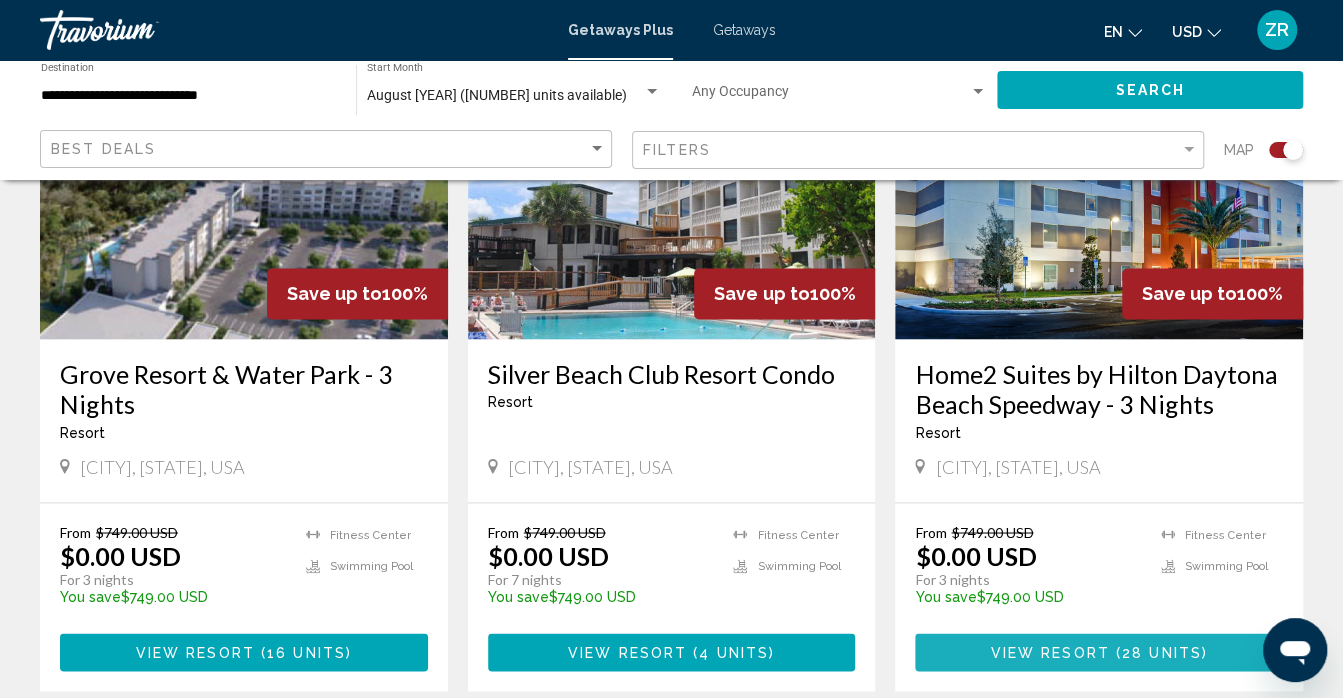 click on "View Resort" at bounding box center [1050, 653] 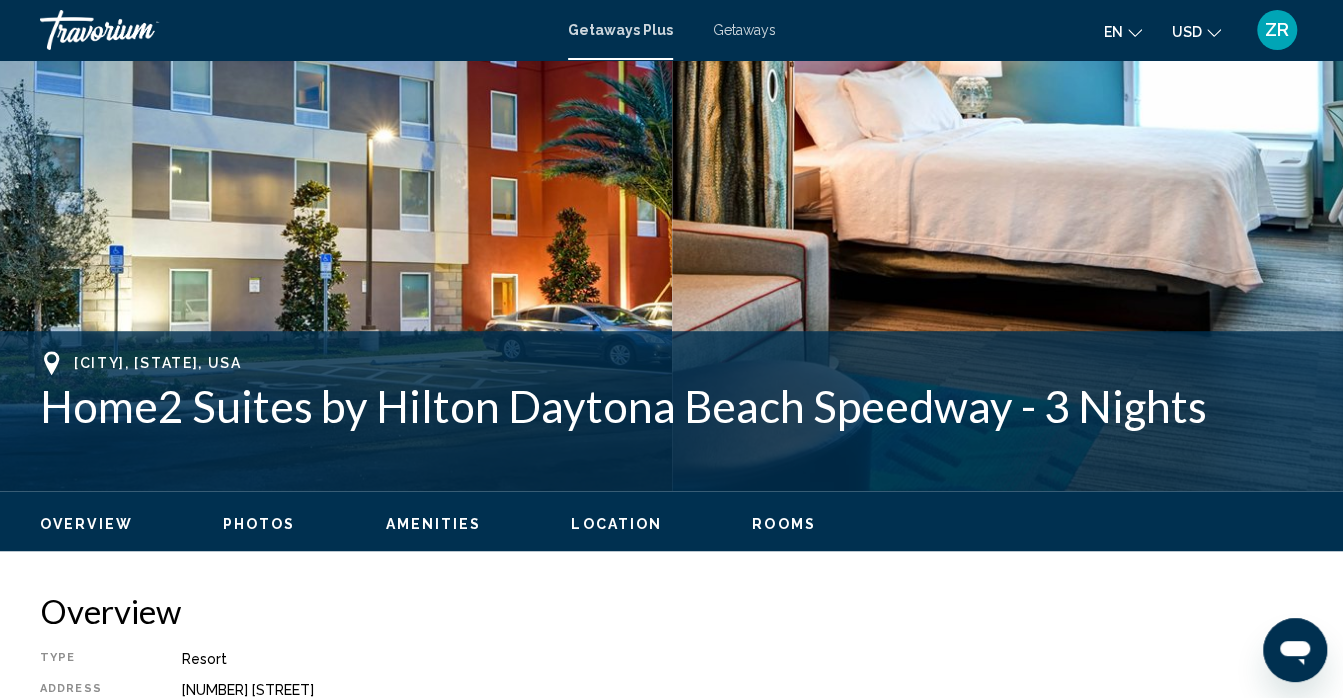 scroll, scrollTop: 513, scrollLeft: 0, axis: vertical 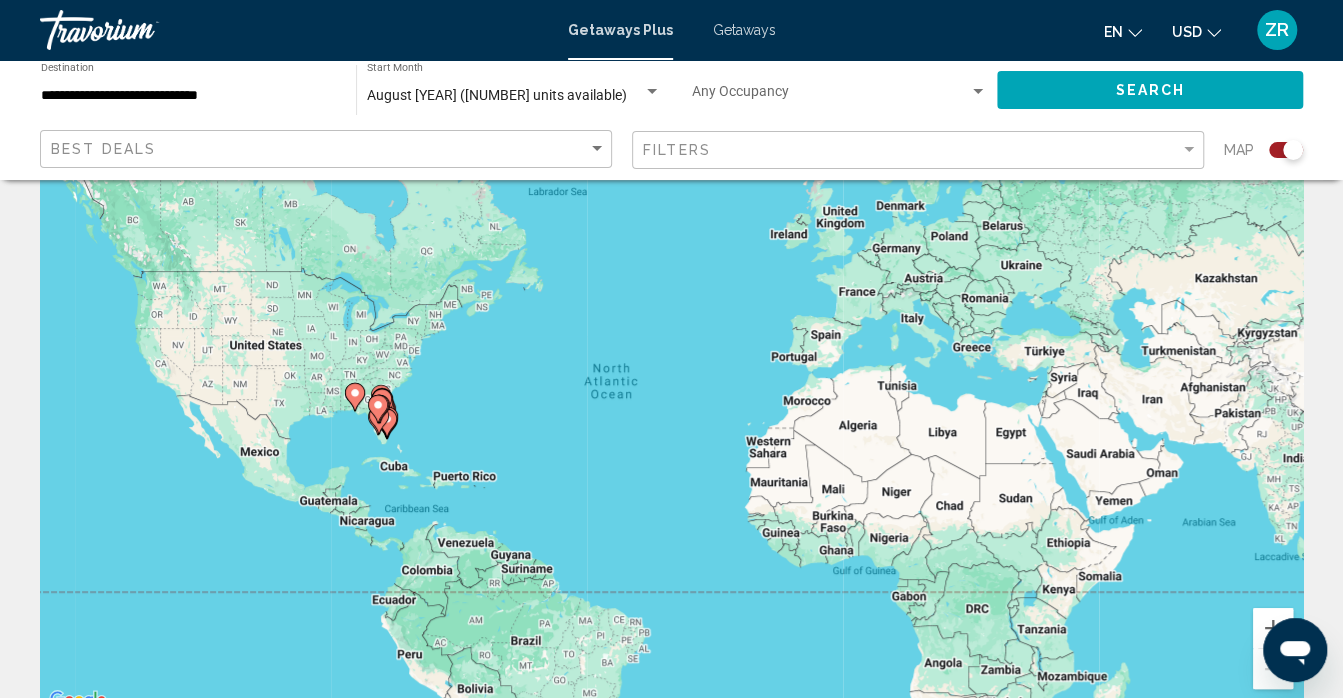 click 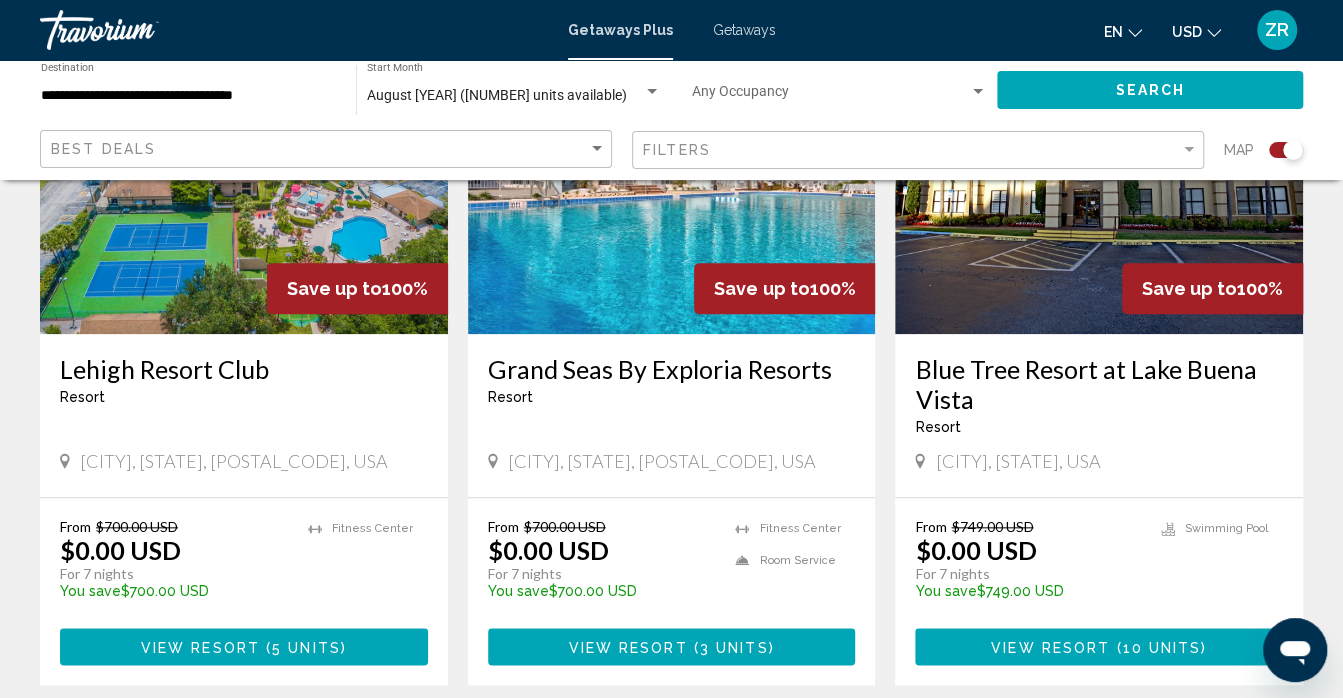 scroll, scrollTop: 875, scrollLeft: 0, axis: vertical 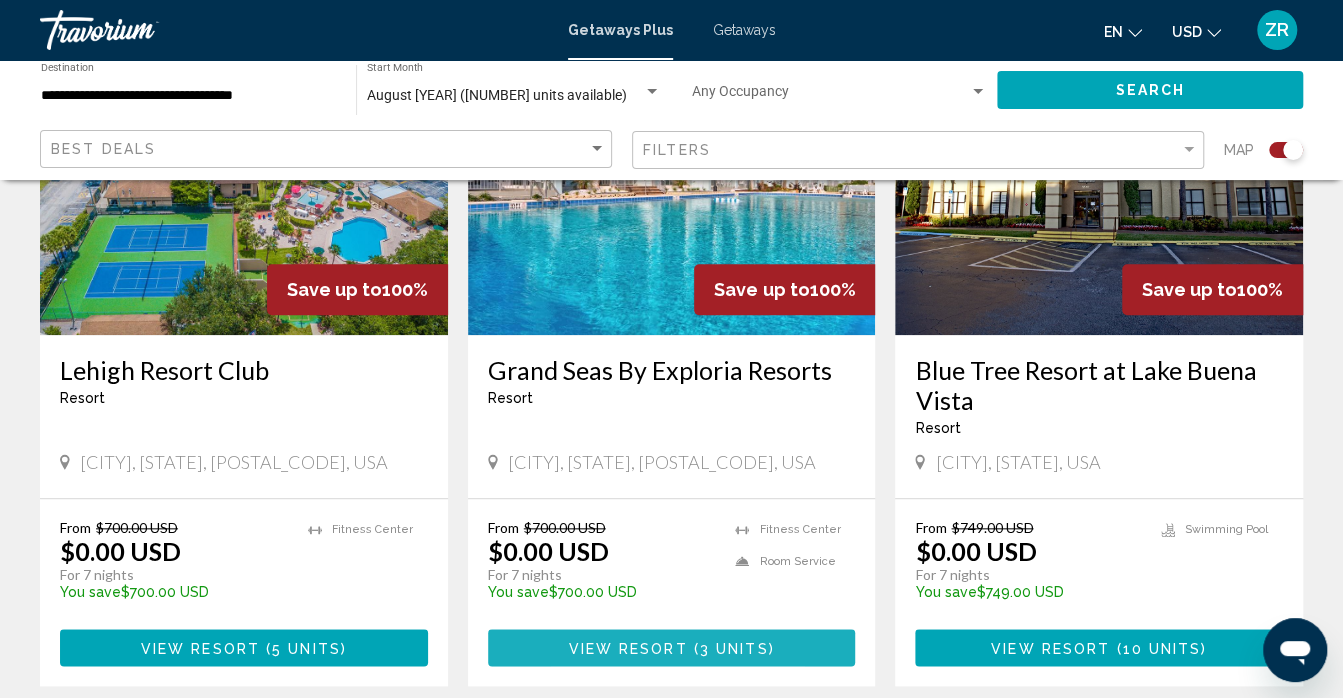 click on "View Resort" at bounding box center (627, 648) 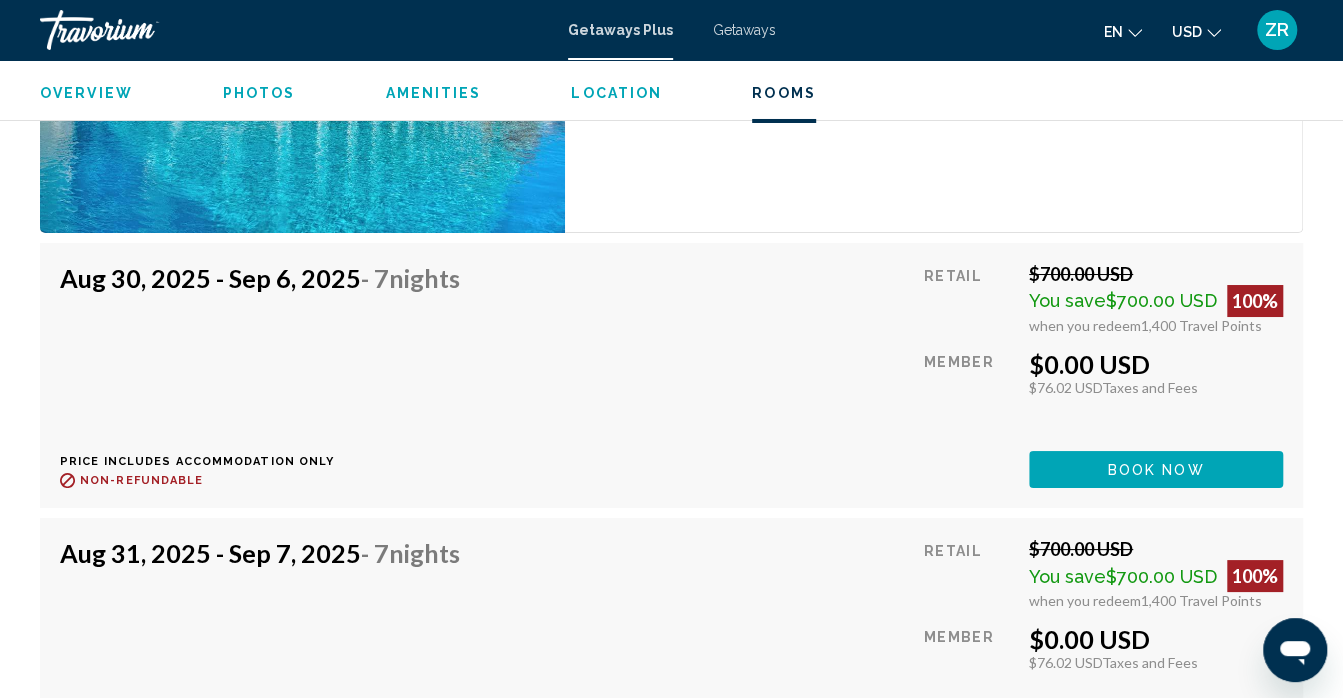 scroll, scrollTop: 3850, scrollLeft: 0, axis: vertical 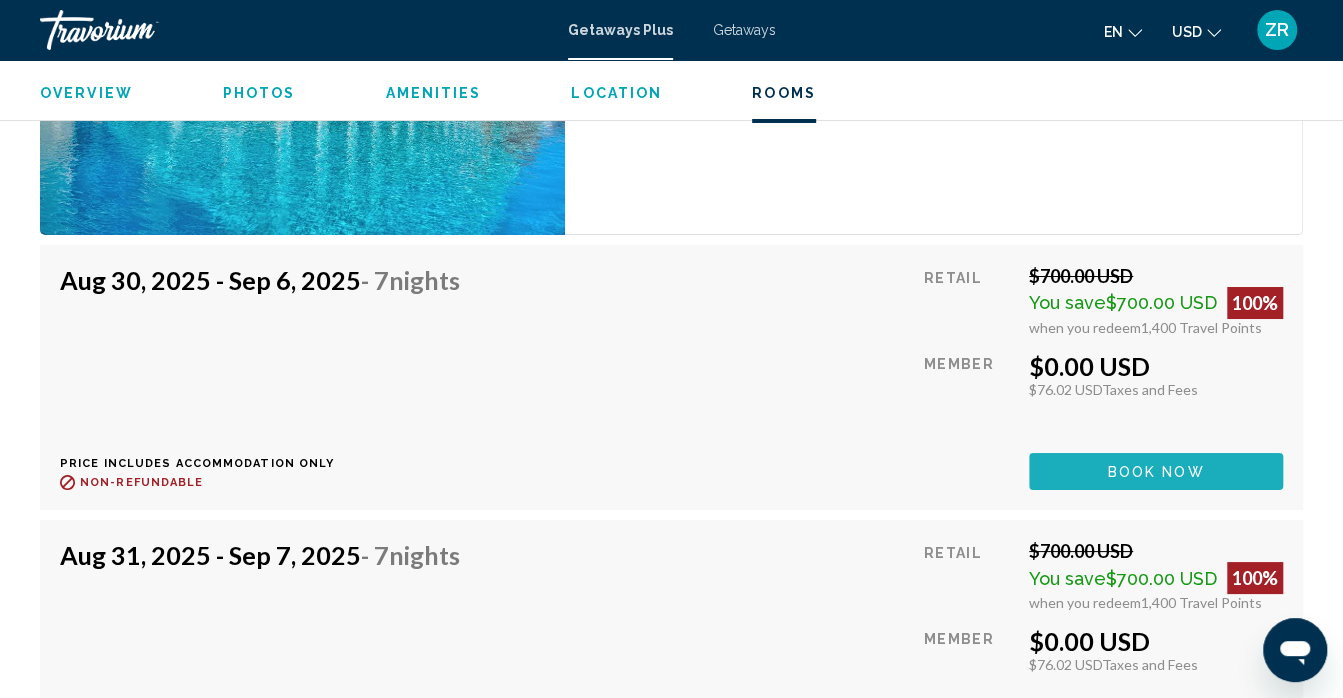 click on "Book now" at bounding box center (1156, 472) 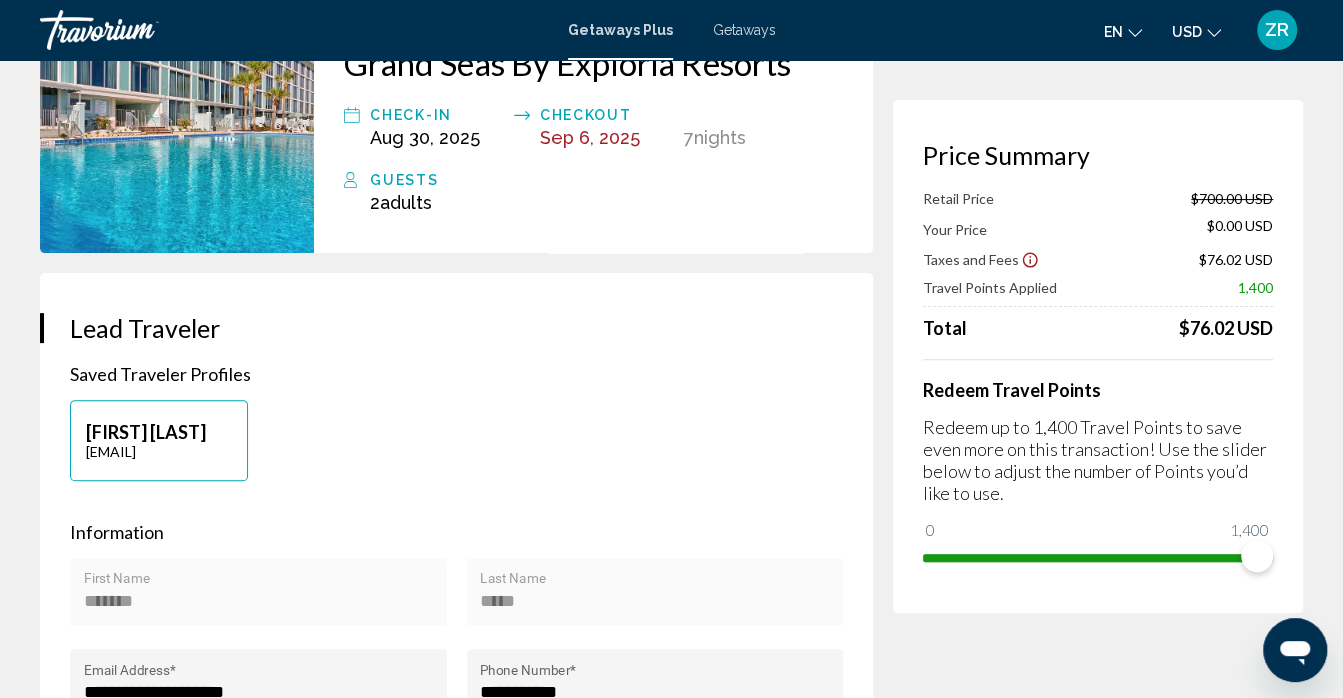 scroll, scrollTop: 0, scrollLeft: 0, axis: both 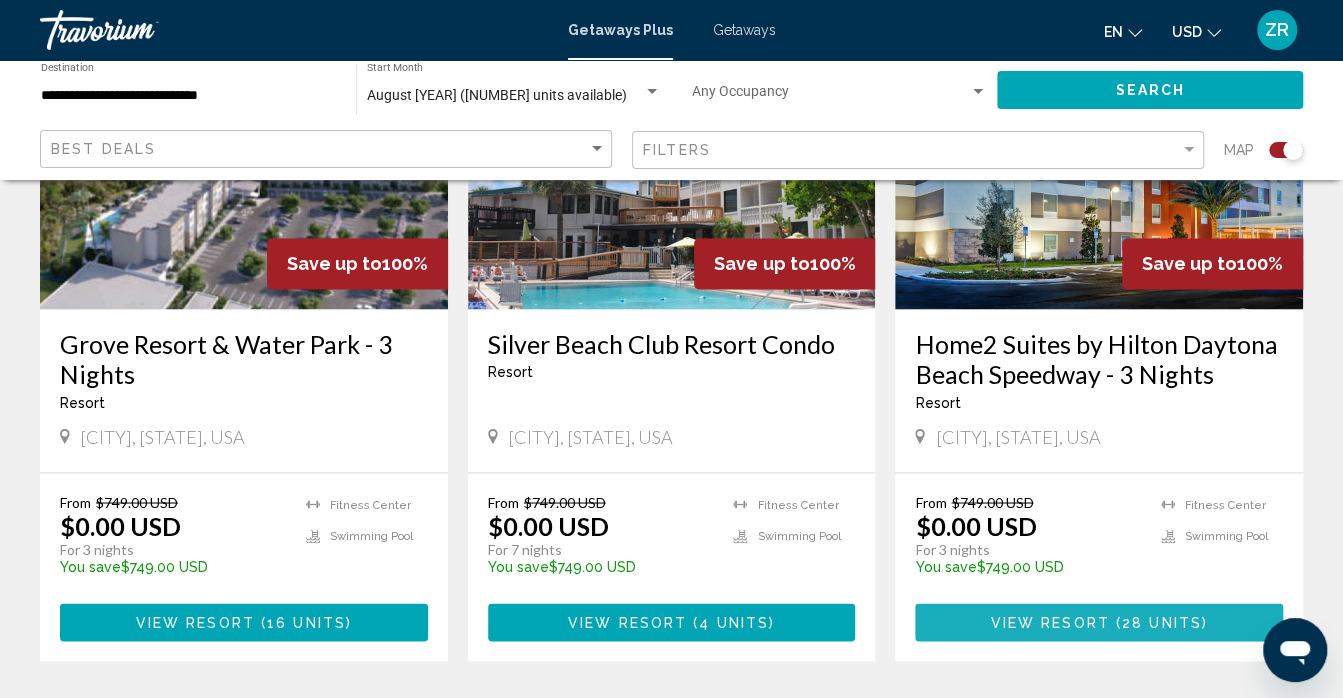click on "View Resort    ( 28 units )" at bounding box center [1099, 621] 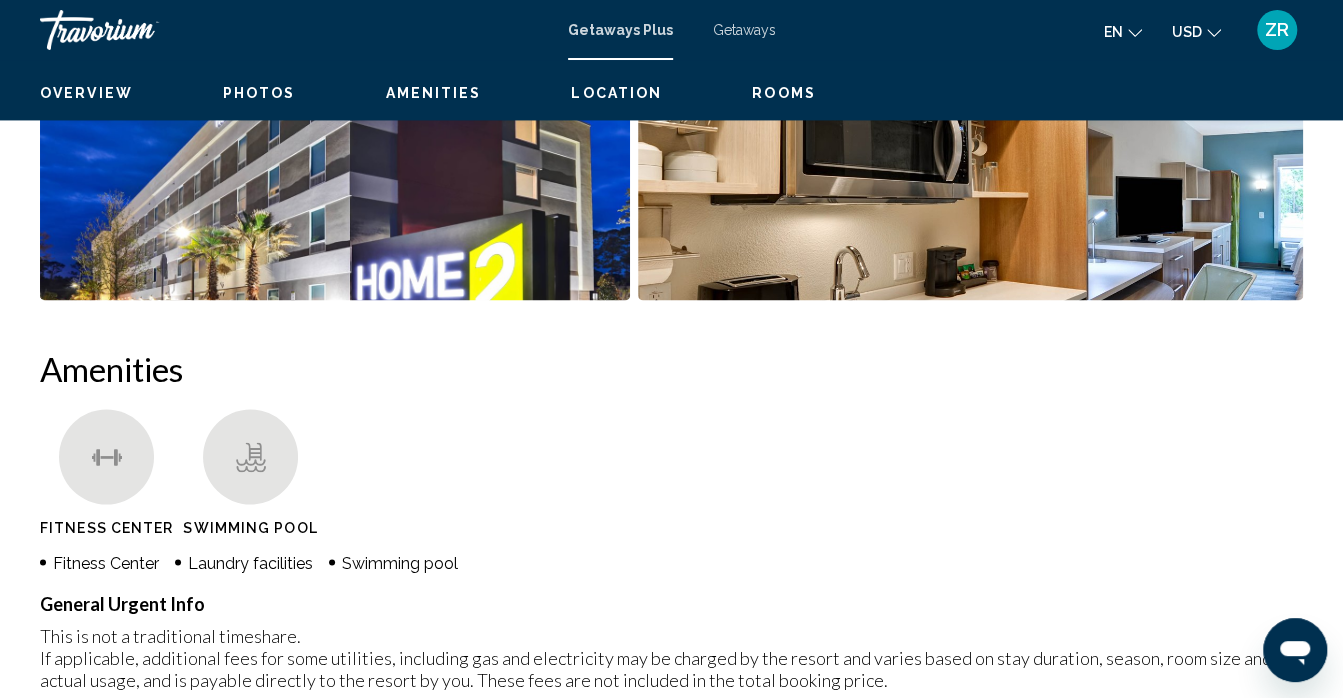 scroll, scrollTop: 186, scrollLeft: 0, axis: vertical 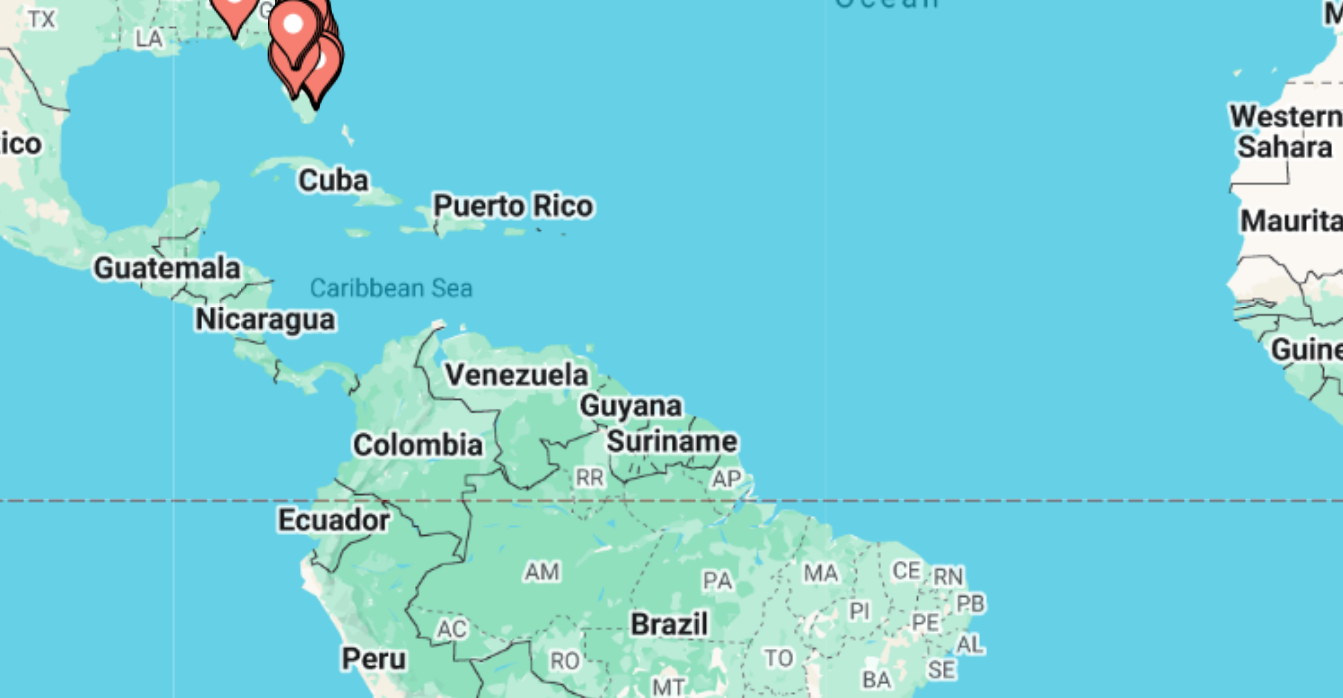 click 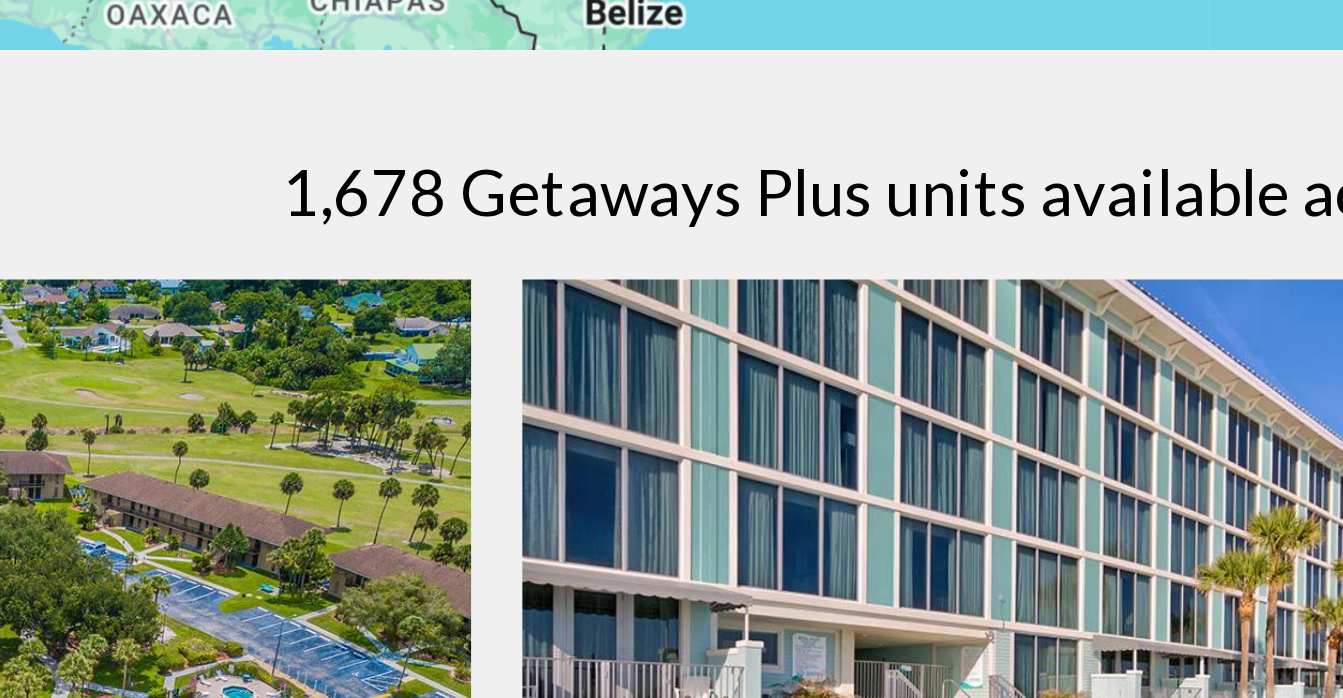 scroll, scrollTop: 360, scrollLeft: 0, axis: vertical 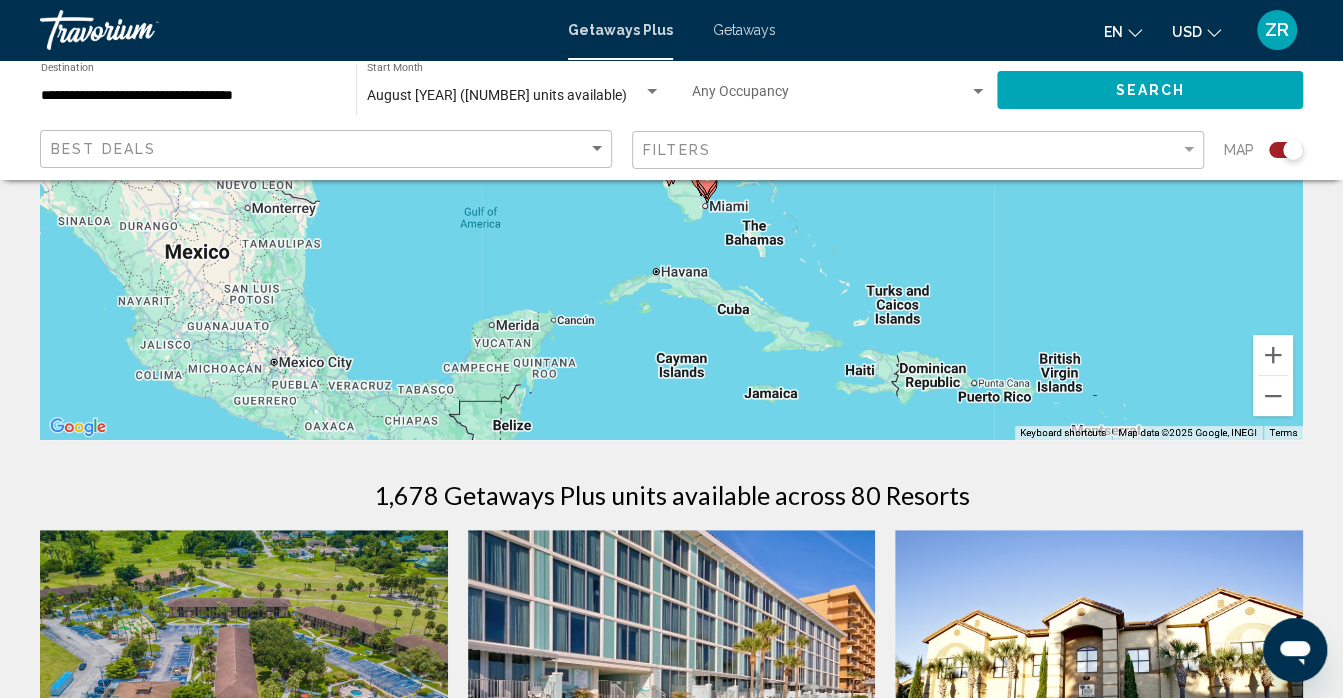 drag, startPoint x: 611, startPoint y: 419, endPoint x: 888, endPoint y: 427, distance: 277.1155 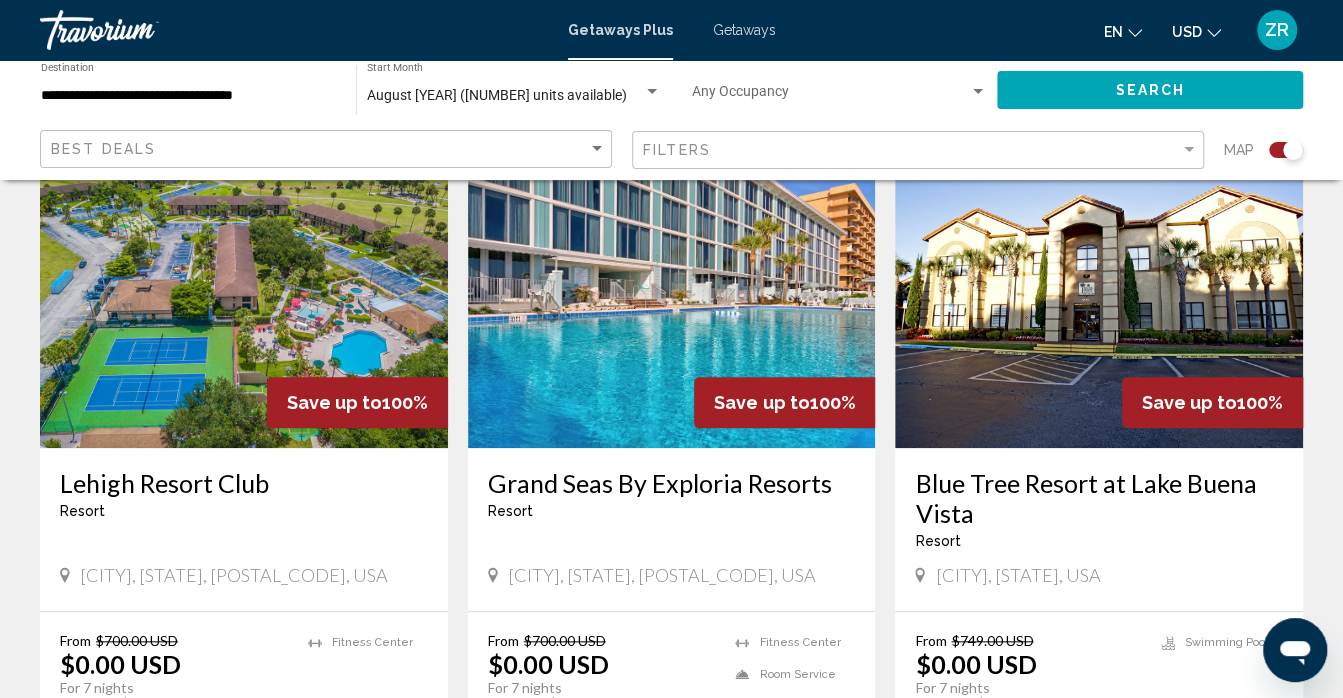 scroll, scrollTop: 769, scrollLeft: 0, axis: vertical 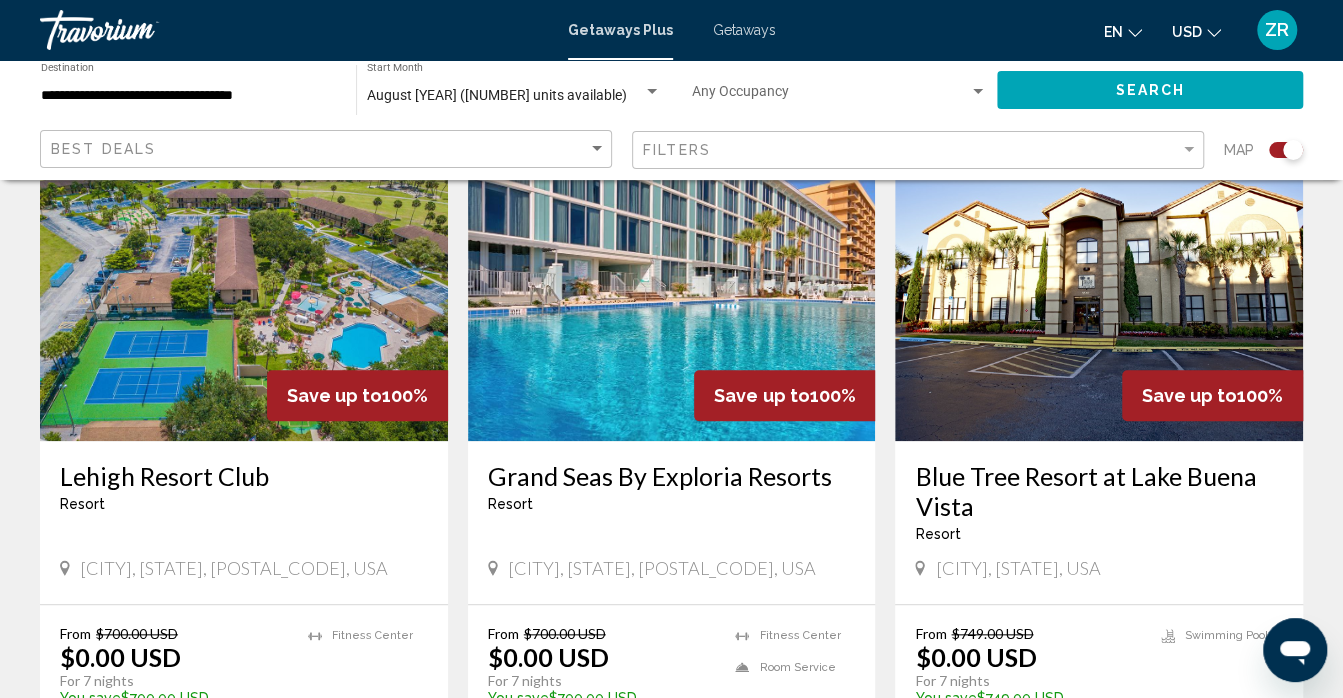 click at bounding box center [1099, 281] 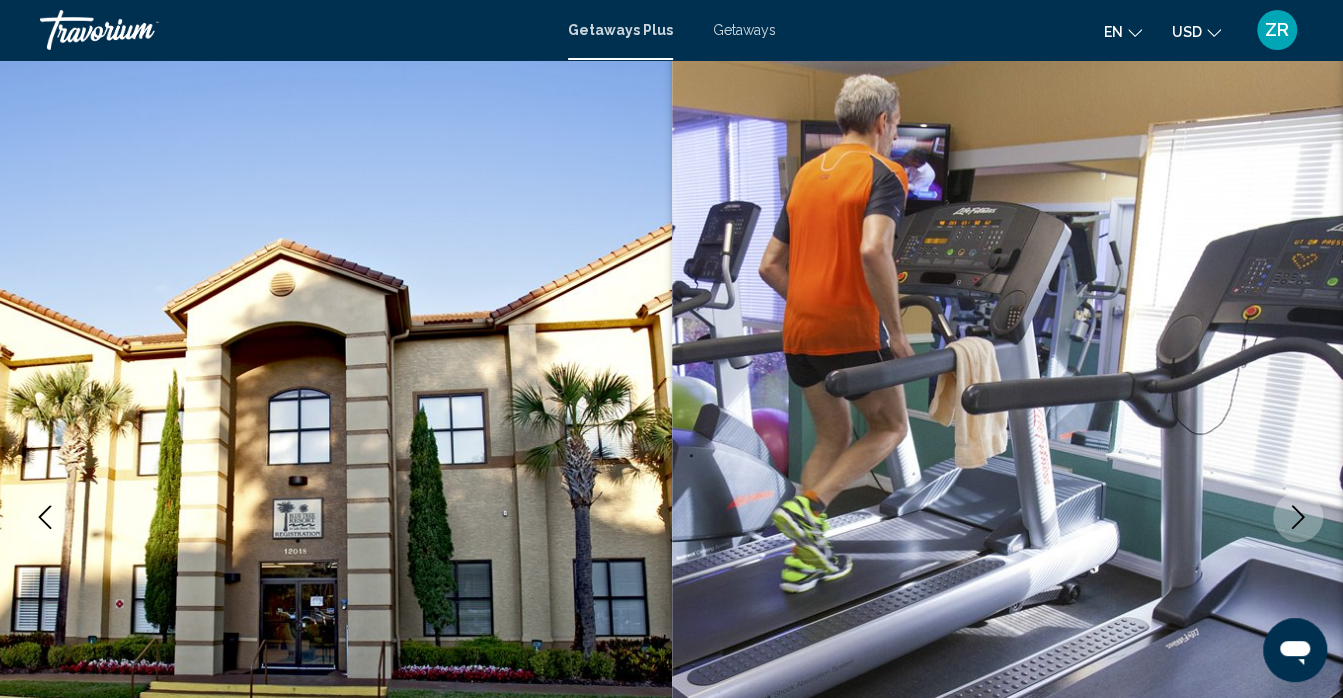 scroll, scrollTop: 0, scrollLeft: 0, axis: both 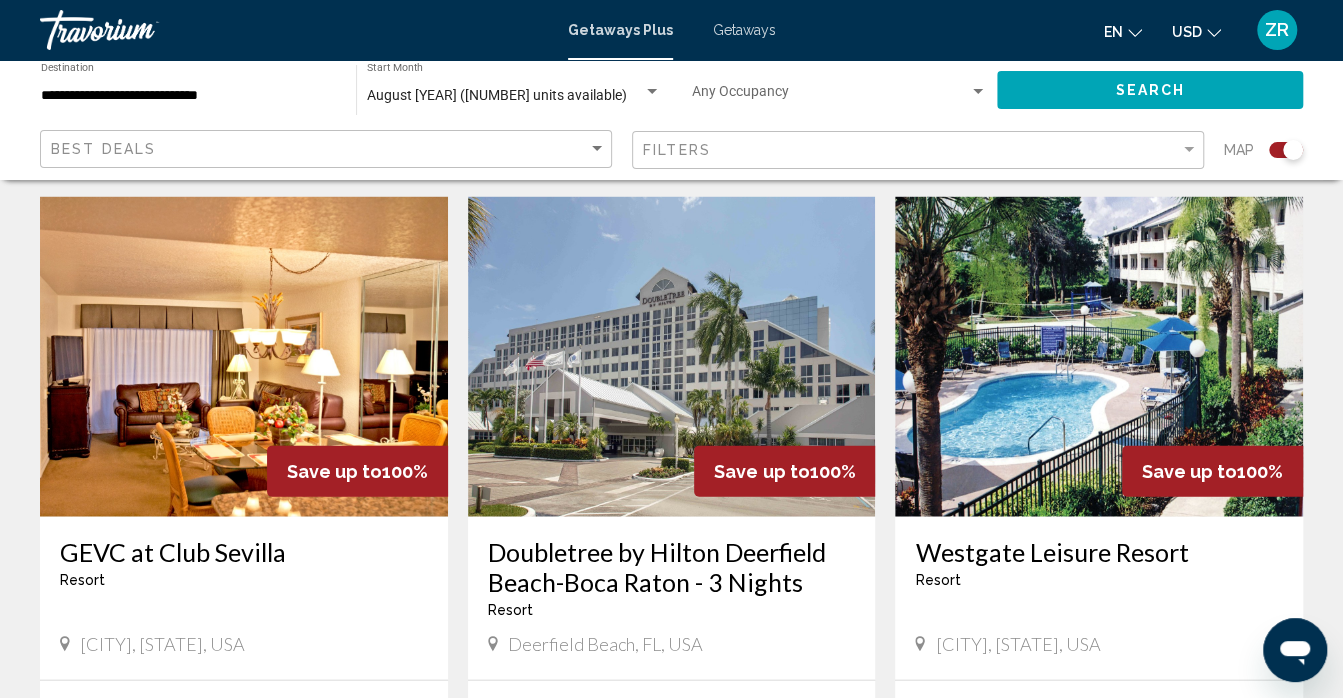 click at bounding box center [672, 357] 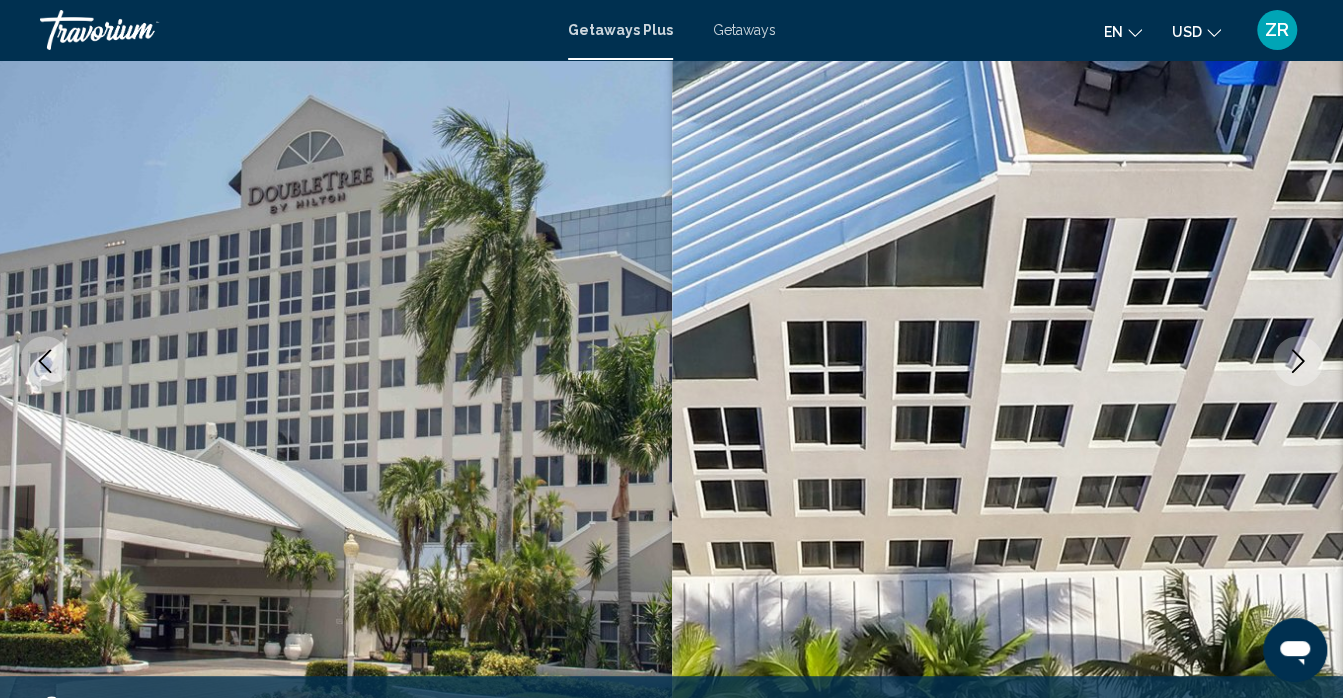 scroll, scrollTop: 0, scrollLeft: 0, axis: both 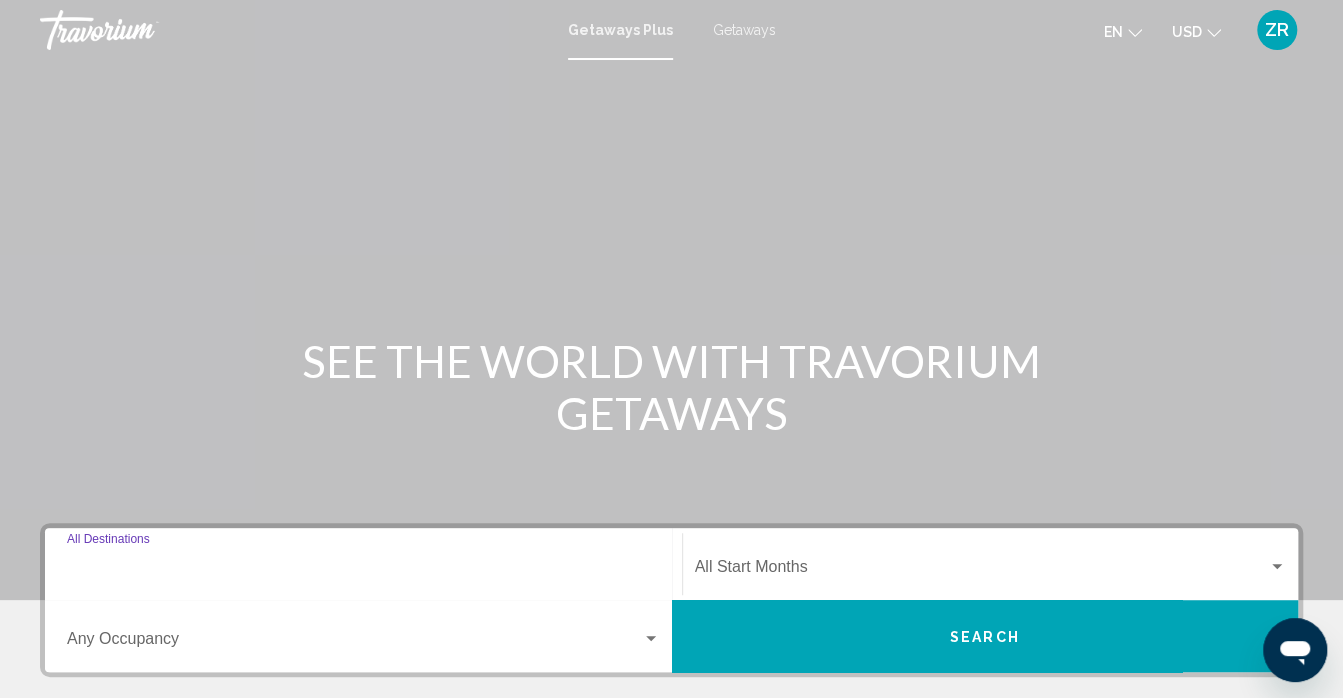 click on "Destination All Destinations" at bounding box center (363, 571) 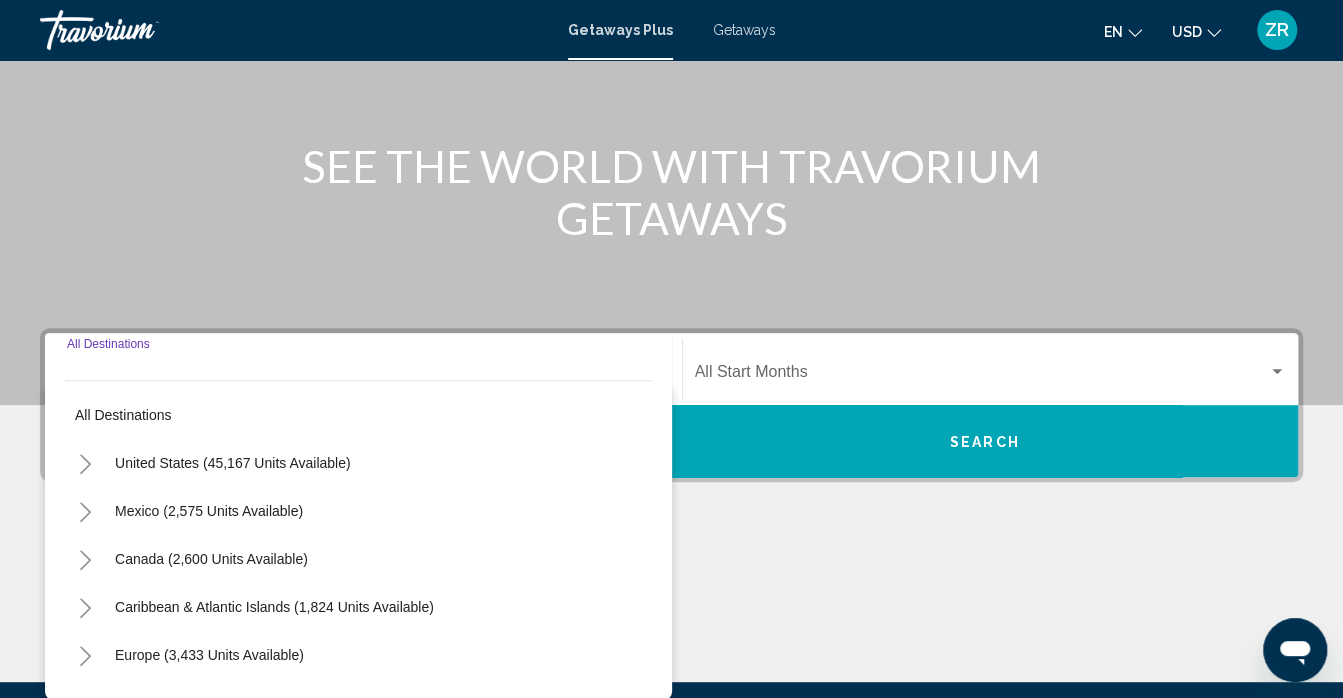 scroll, scrollTop: 423, scrollLeft: 0, axis: vertical 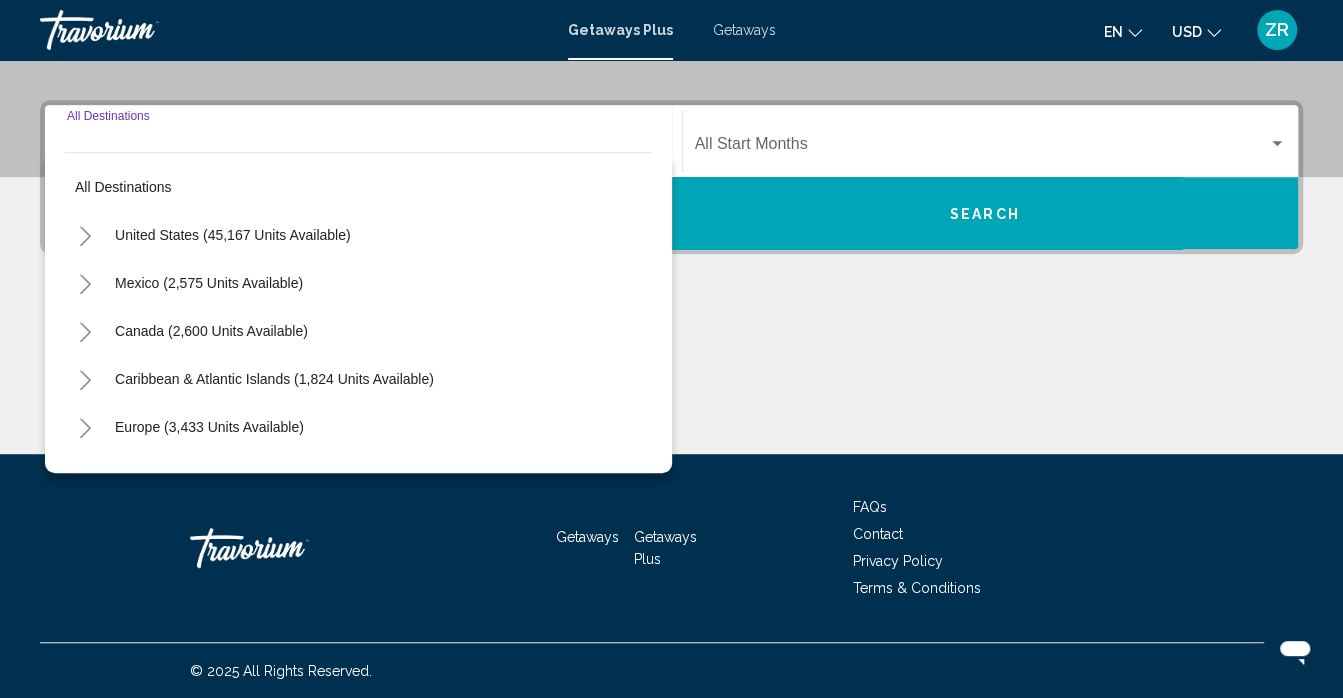 click 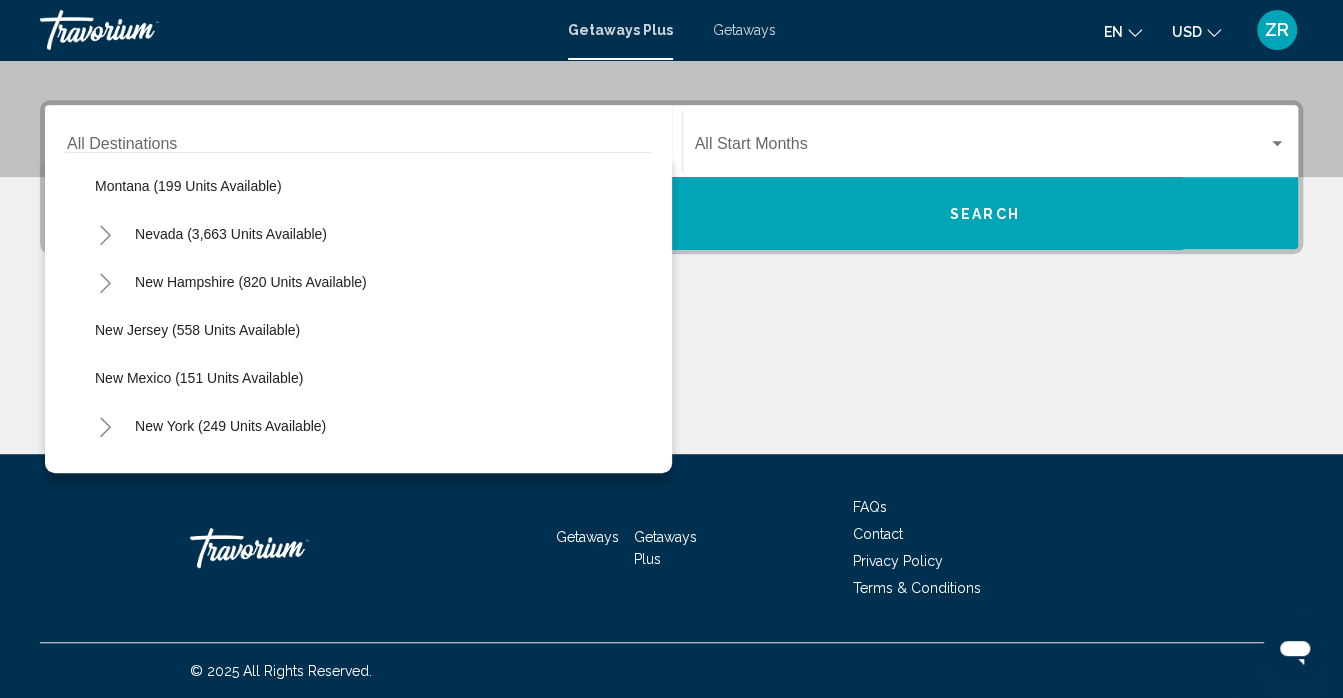 scroll, scrollTop: 1106, scrollLeft: 0, axis: vertical 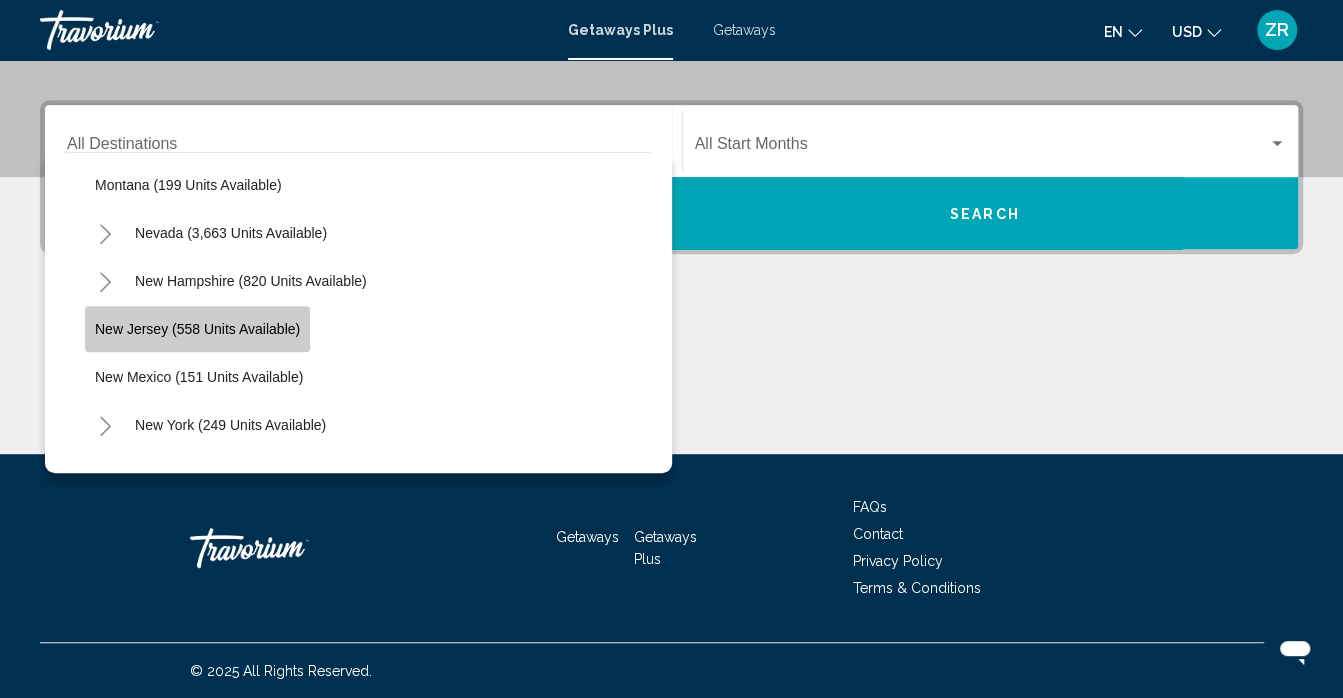 click on "New Jersey (558 units available)" 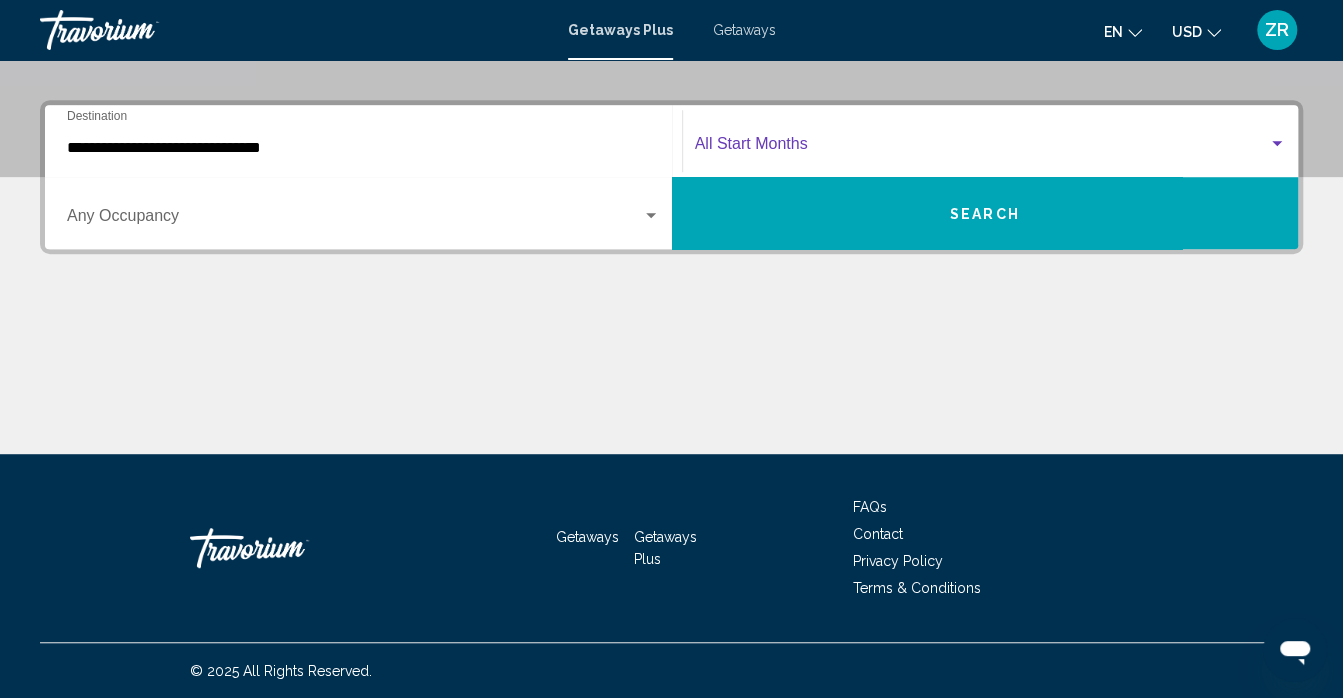click at bounding box center [982, 148] 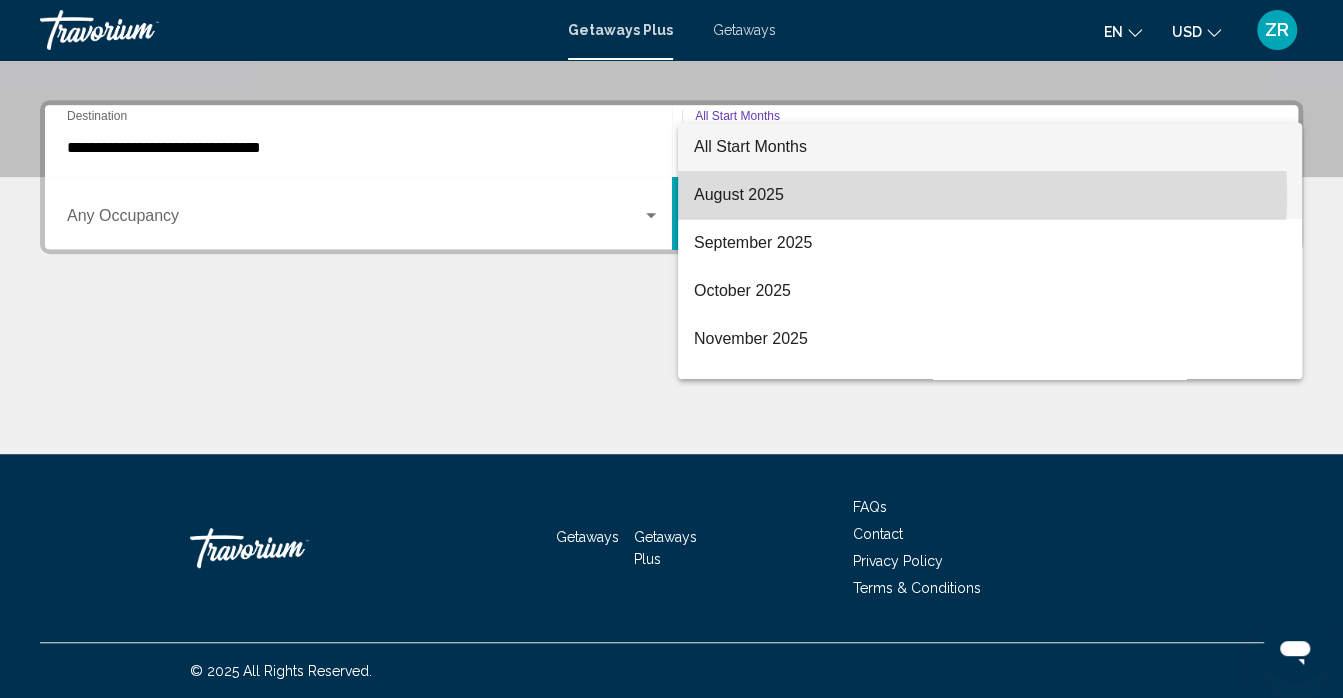 click on "August 2025" at bounding box center (990, 195) 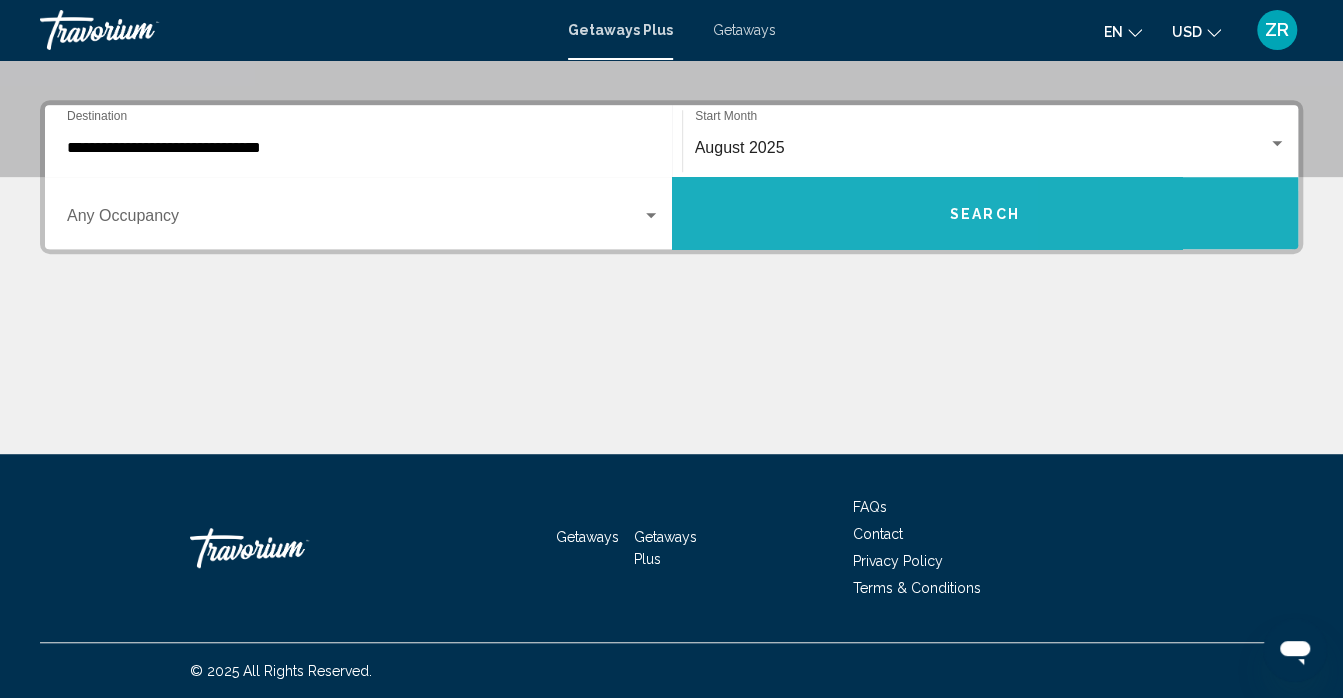 click on "Search" at bounding box center (985, 213) 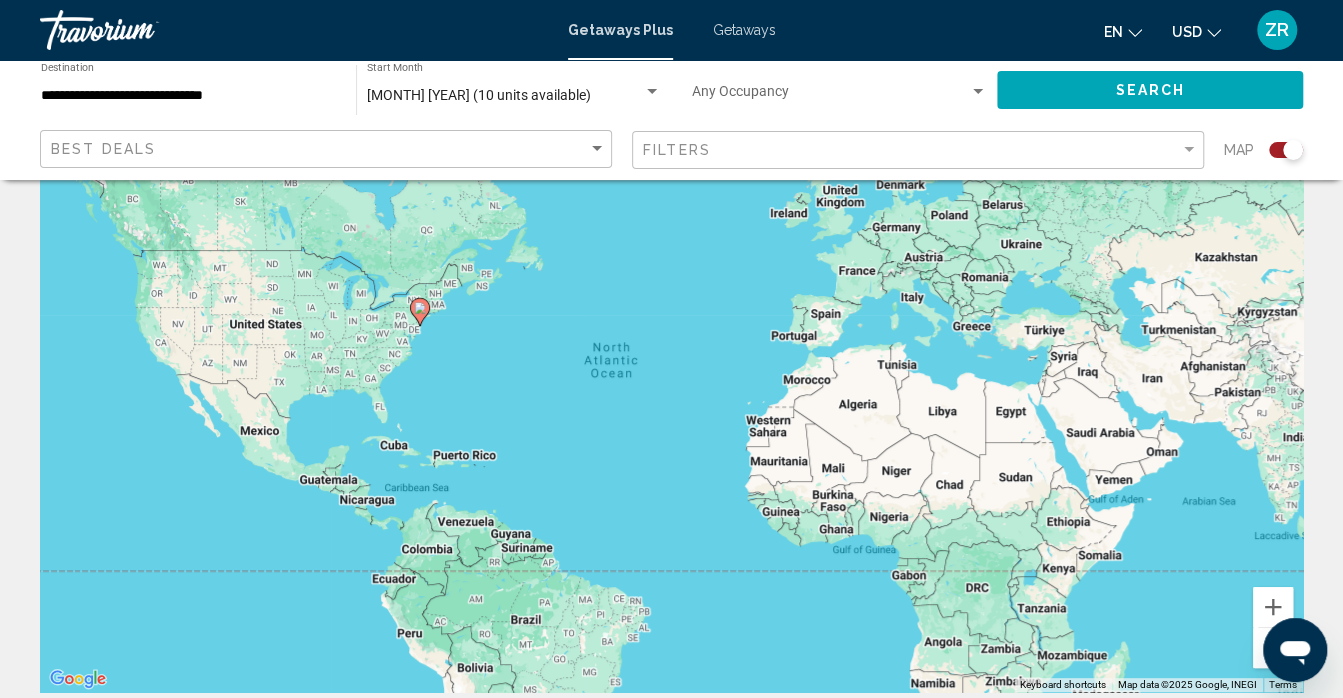 scroll, scrollTop: 0, scrollLeft: 0, axis: both 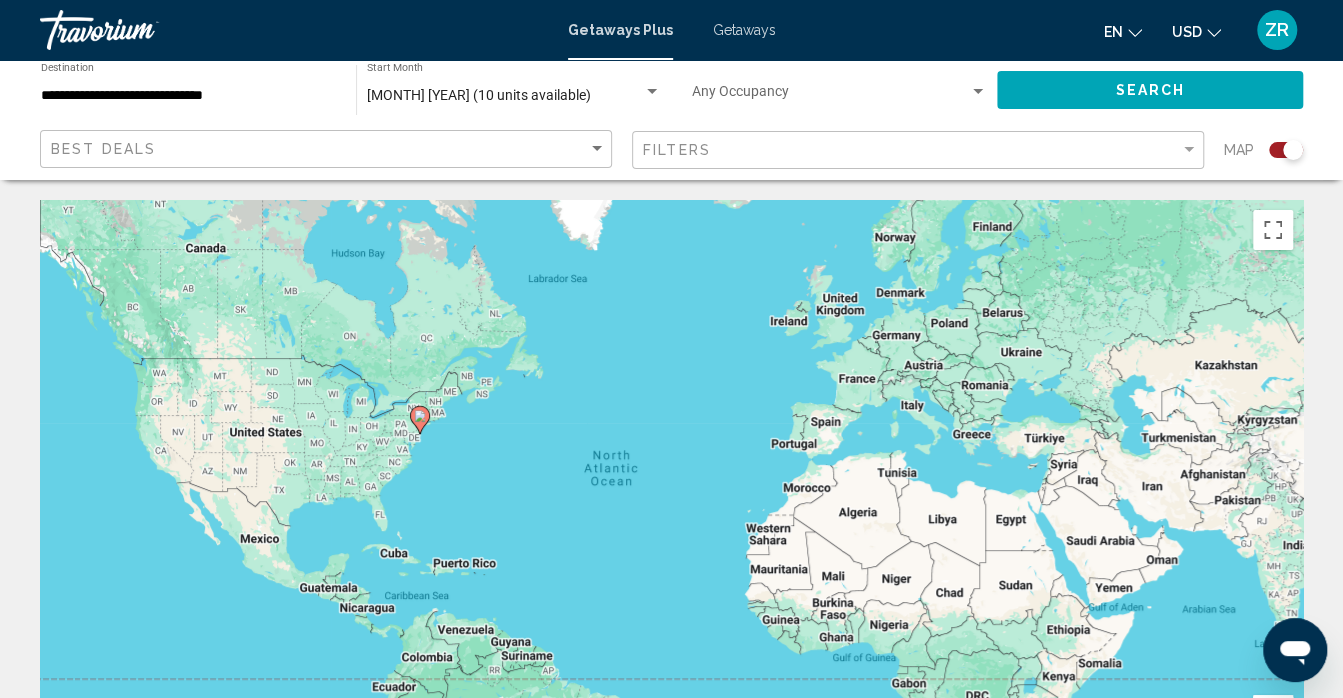 click on "Getaways" at bounding box center (744, 30) 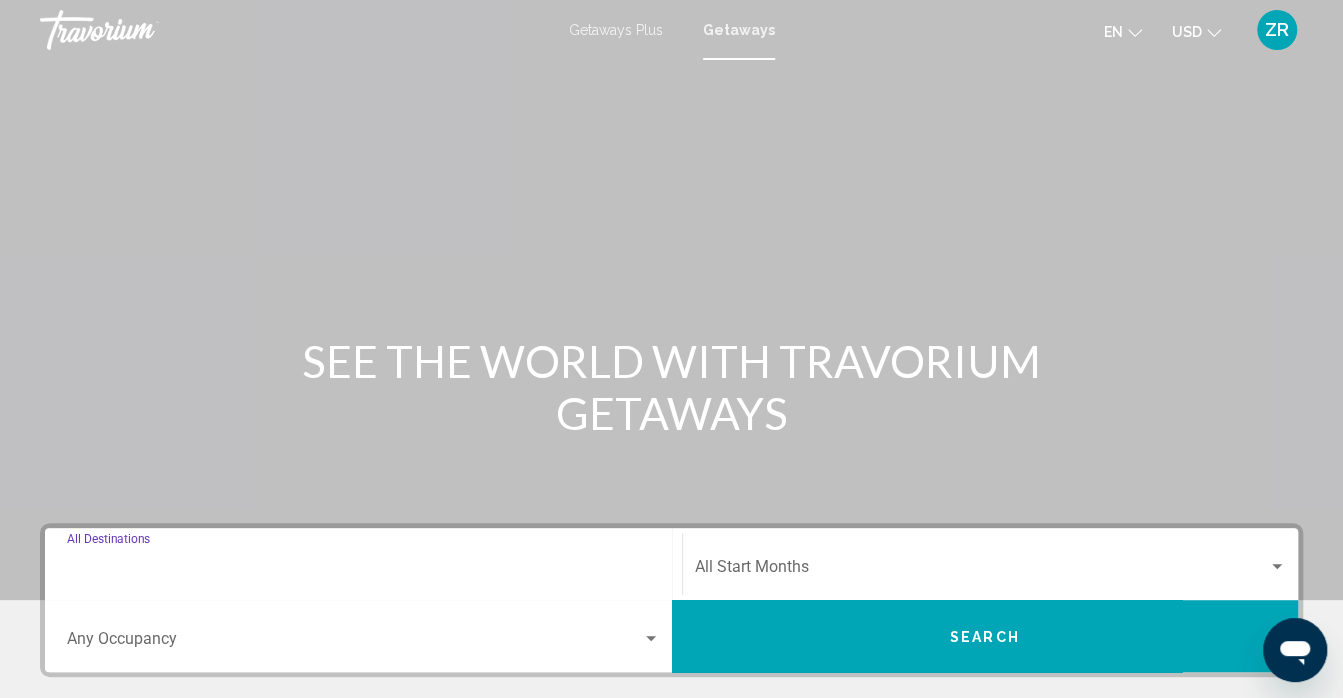 click on "Destination All Destinations" at bounding box center (363, 571) 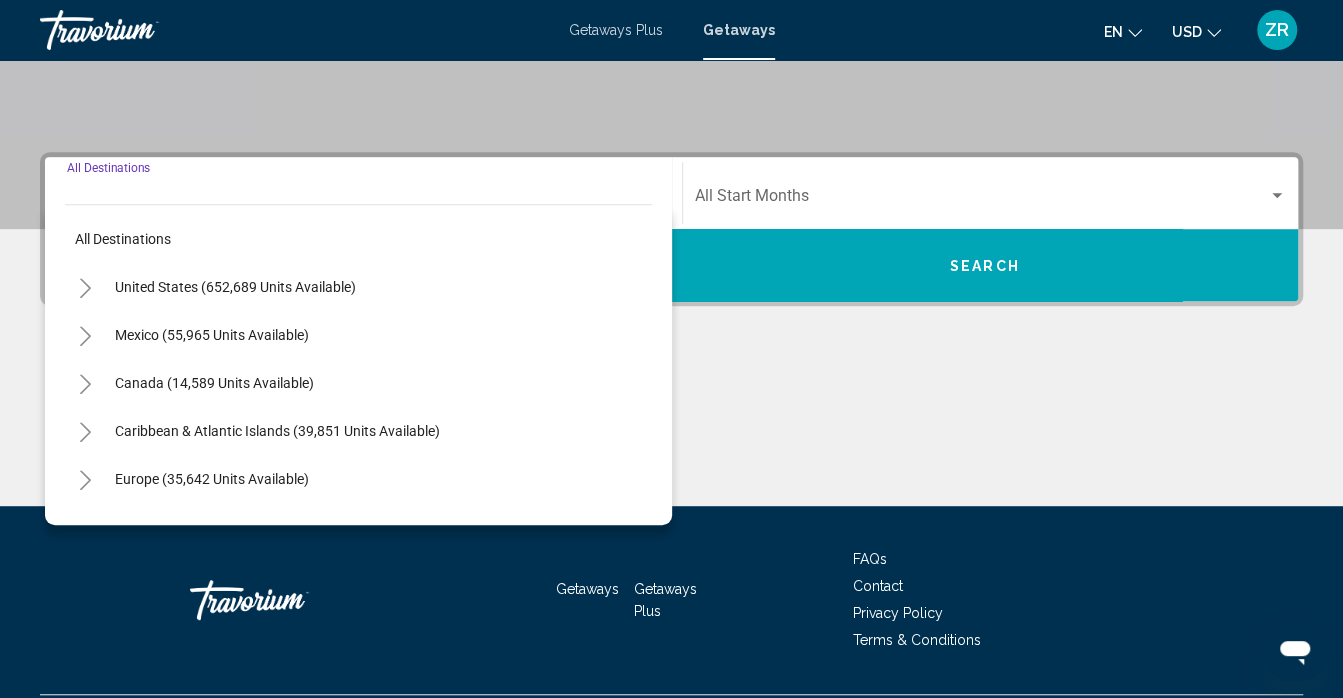 scroll, scrollTop: 423, scrollLeft: 0, axis: vertical 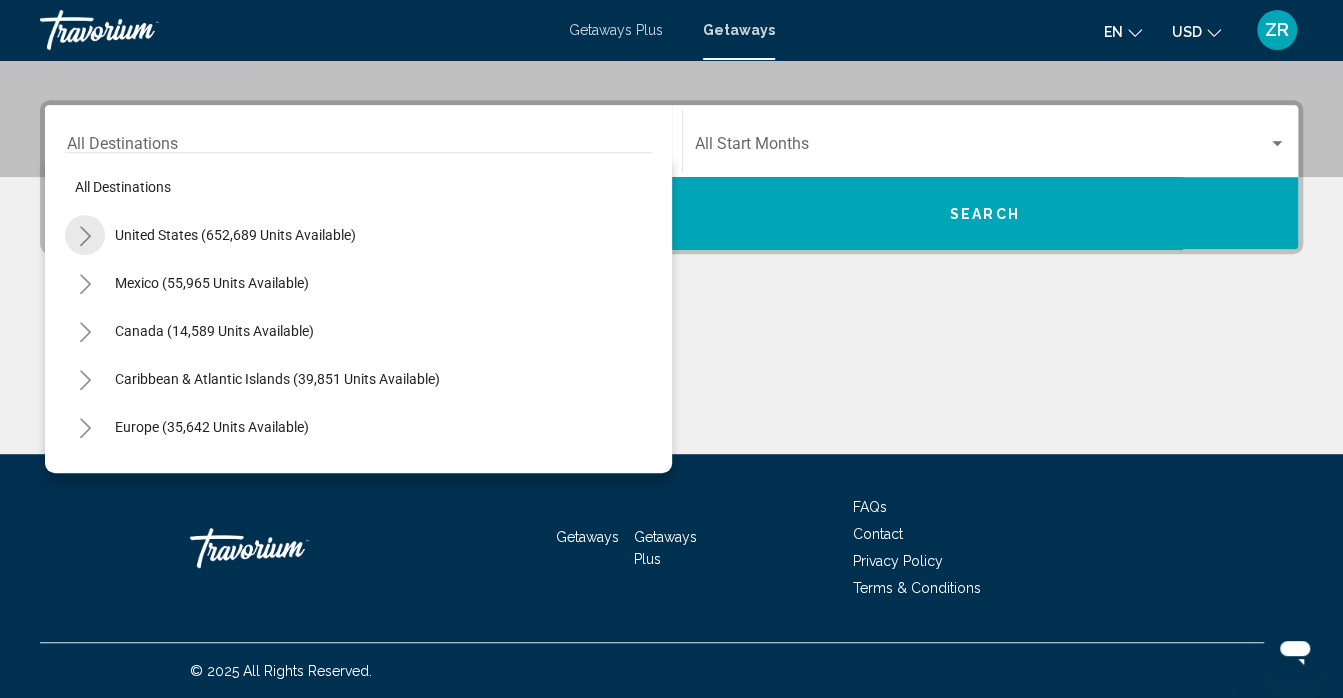 click 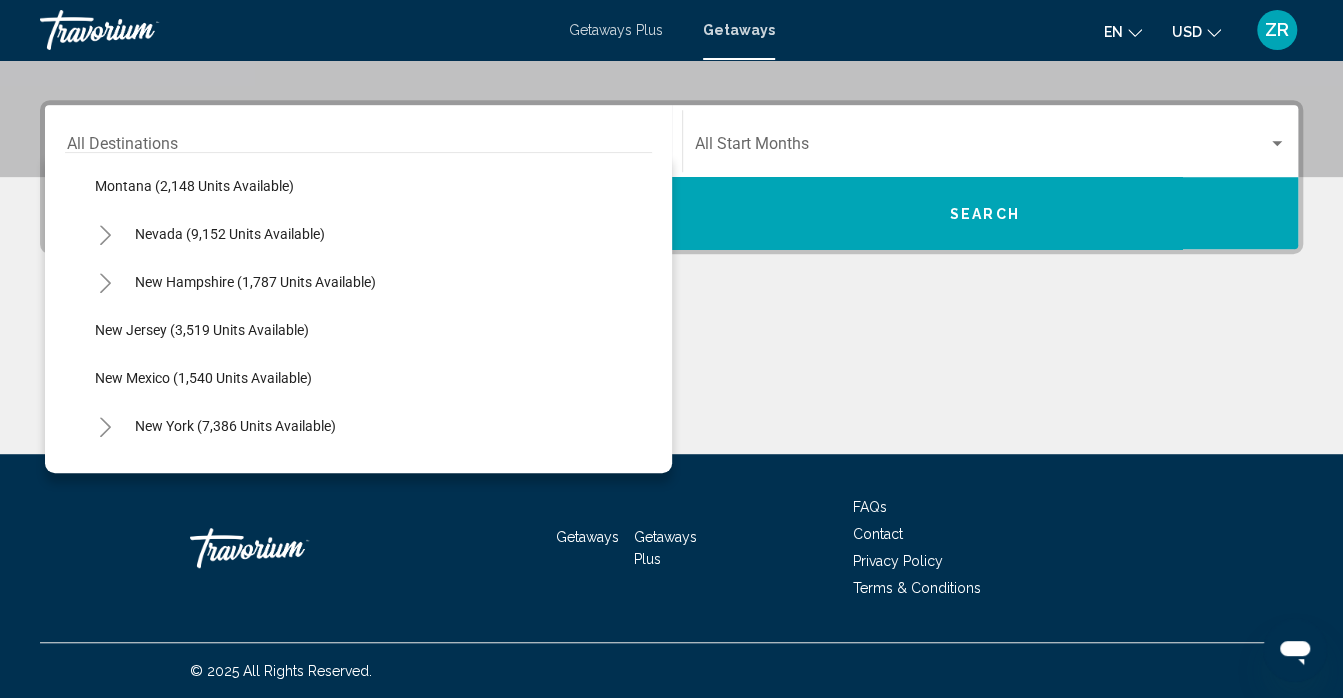 scroll, scrollTop: 1154, scrollLeft: 0, axis: vertical 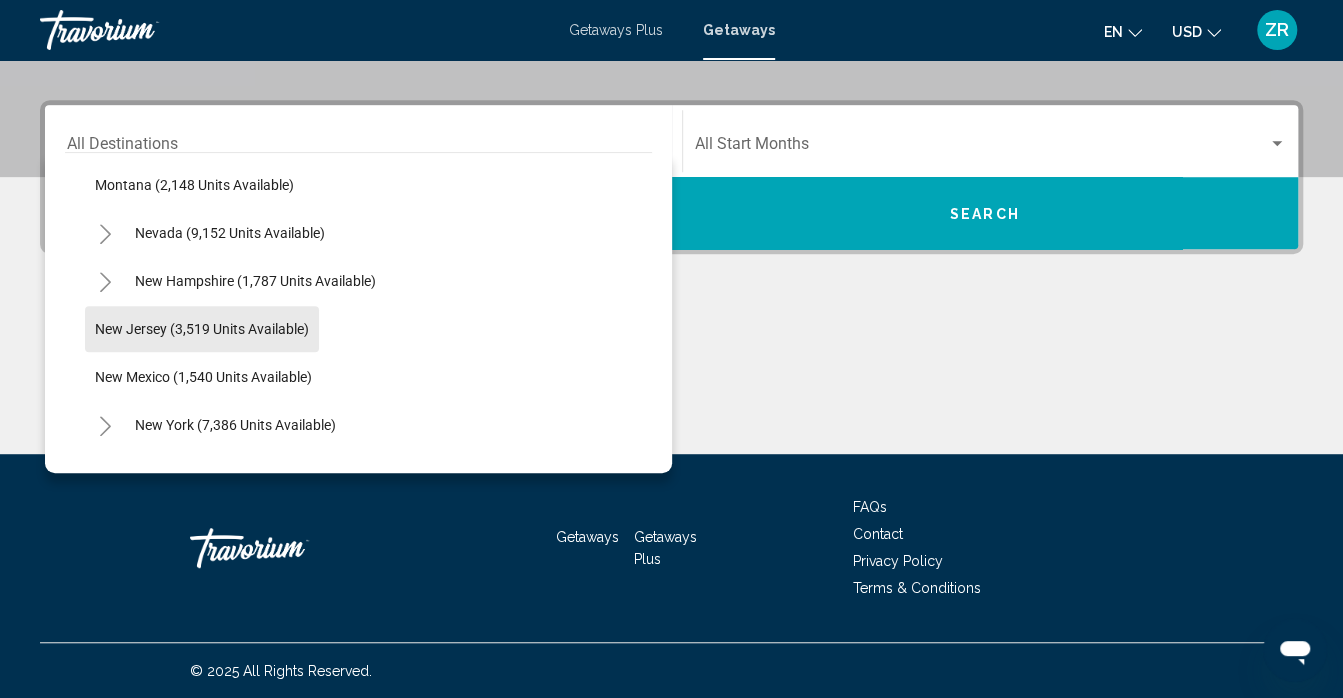 click on "New Jersey (3,519 units available)" 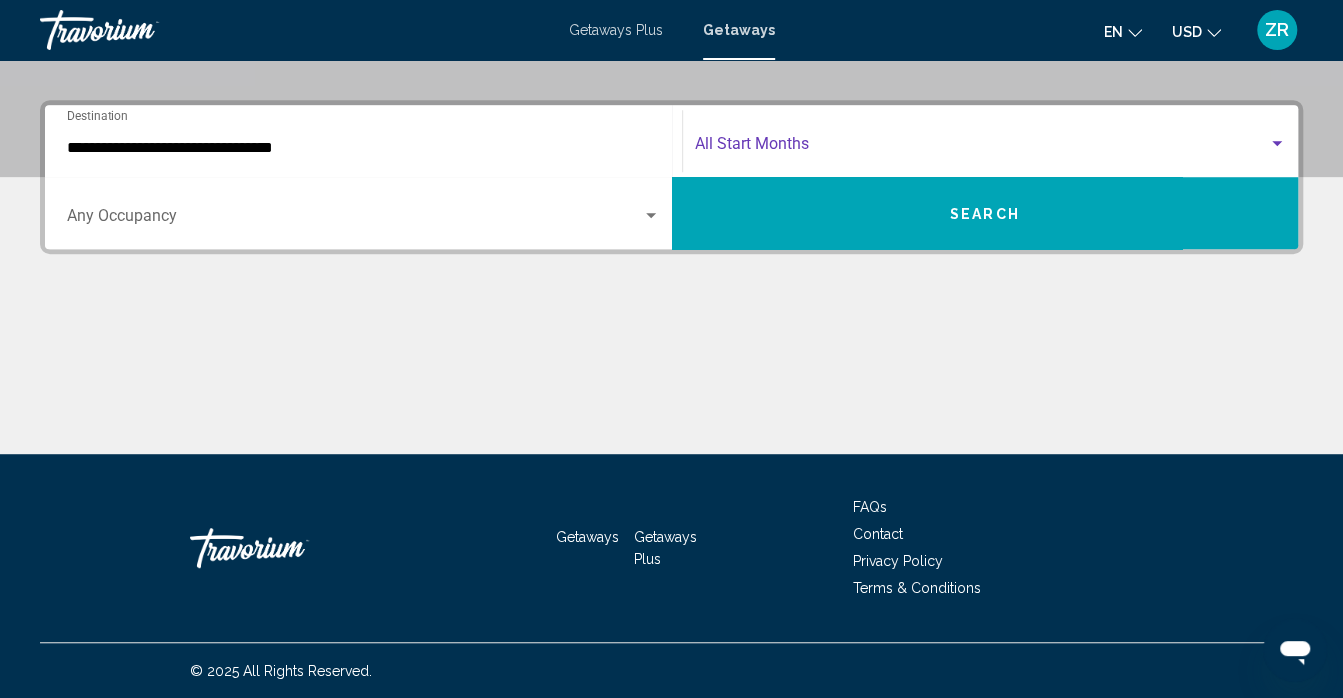 click at bounding box center [982, 148] 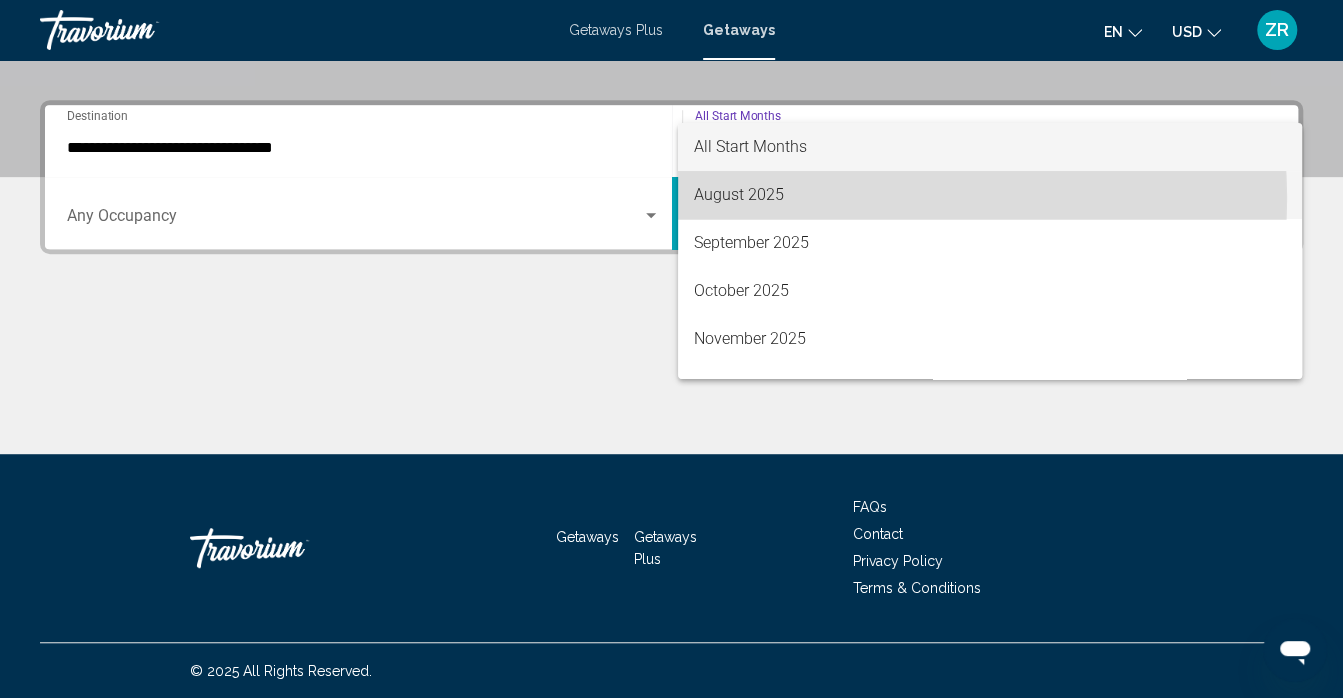 click on "August 2025" at bounding box center (990, 195) 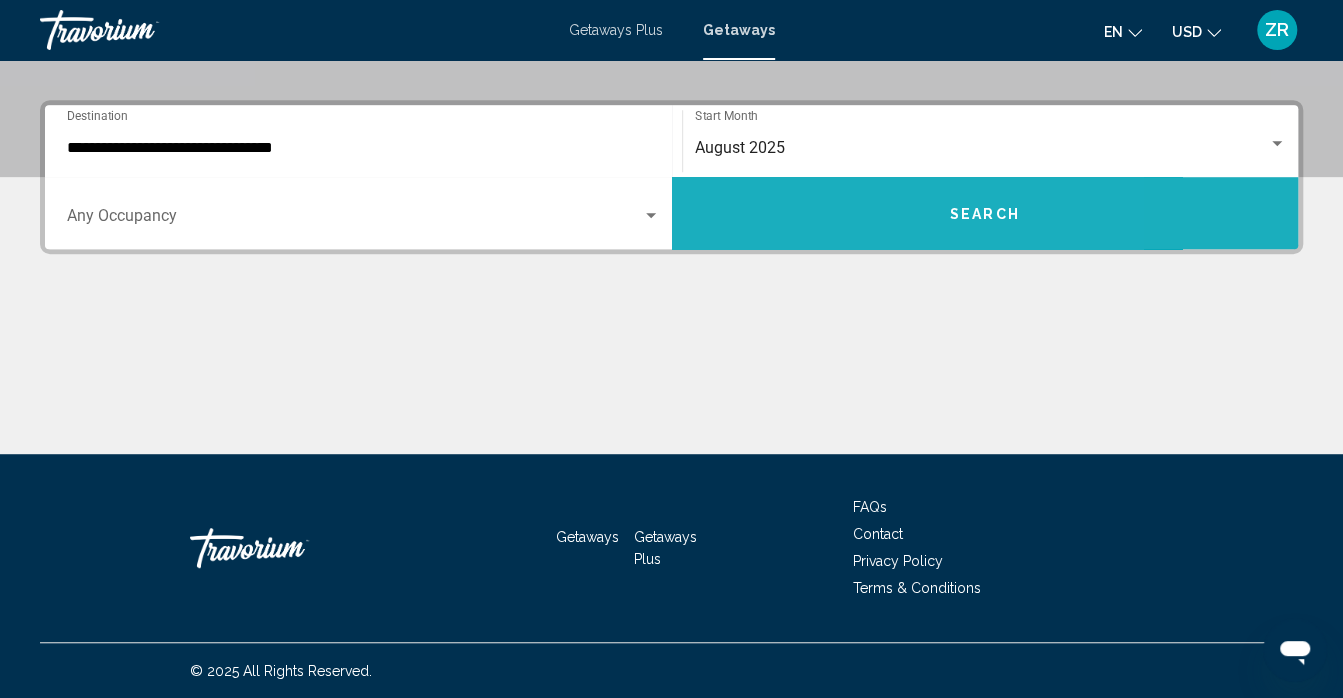 click on "Search" at bounding box center [985, 213] 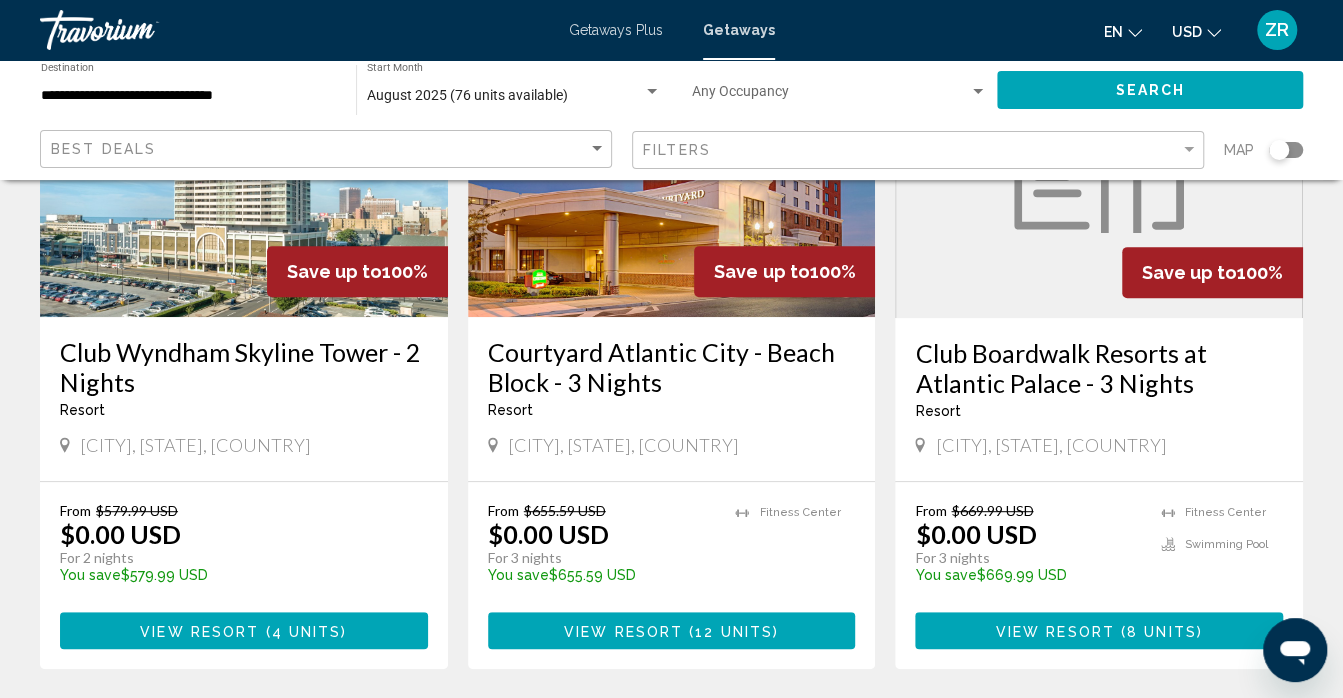 scroll, scrollTop: 274, scrollLeft: 0, axis: vertical 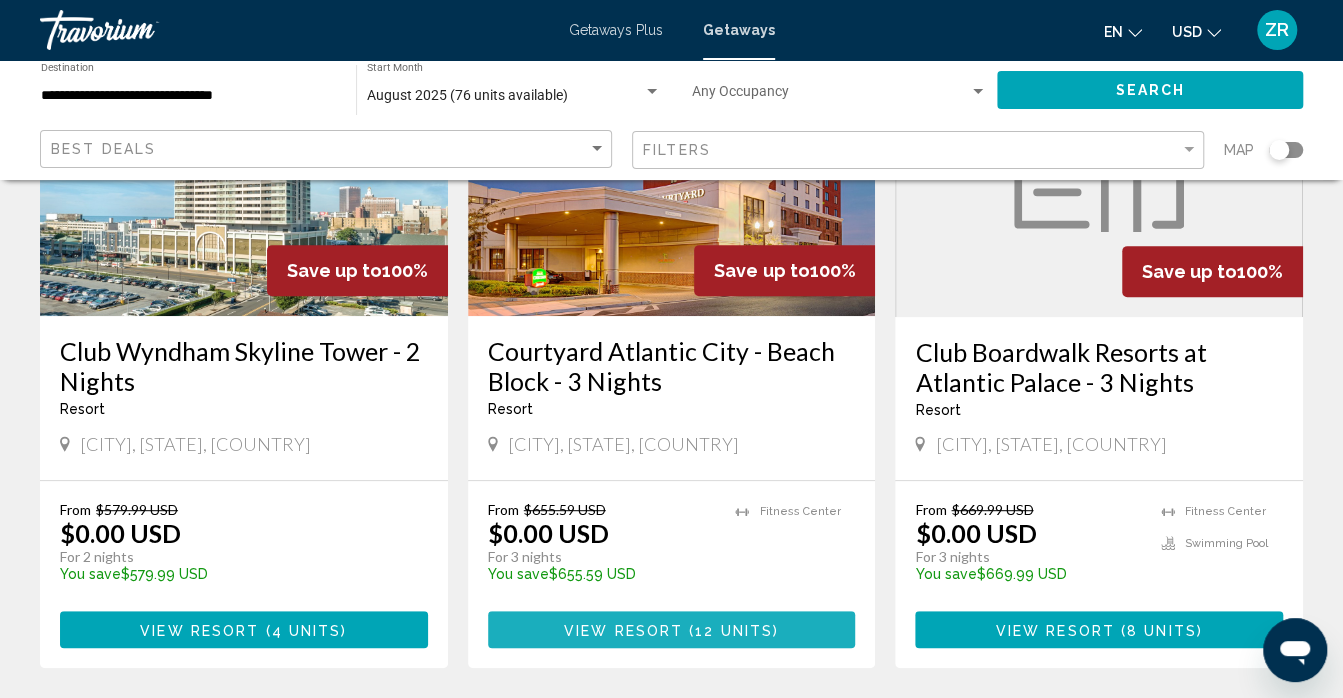 click on "12 units" at bounding box center [734, 630] 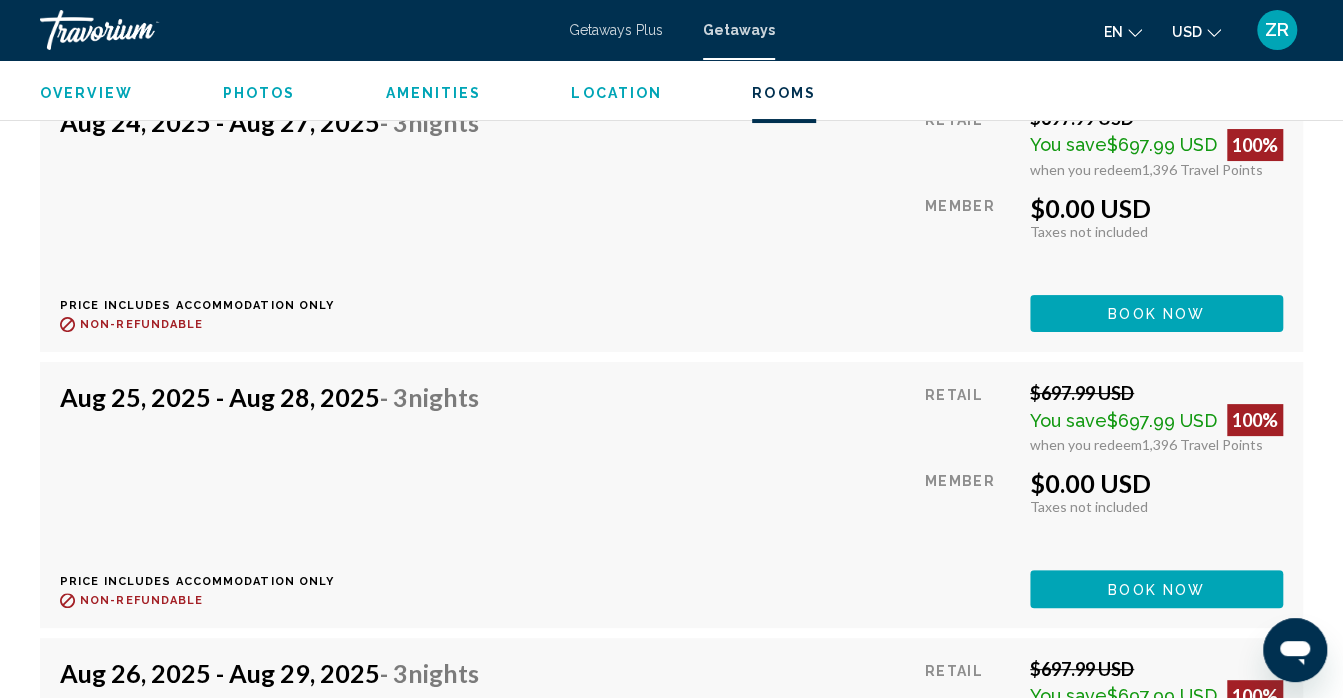 scroll, scrollTop: 3963, scrollLeft: 0, axis: vertical 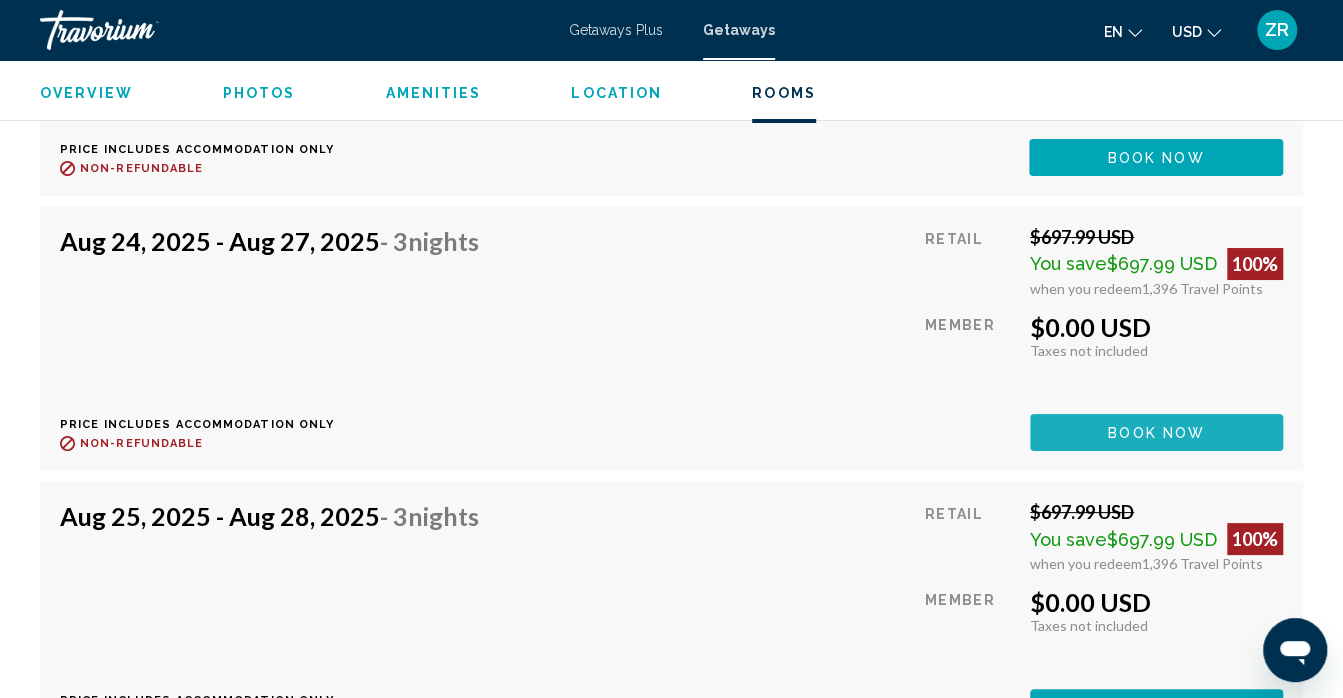 click on "Book now" at bounding box center (1156, 433) 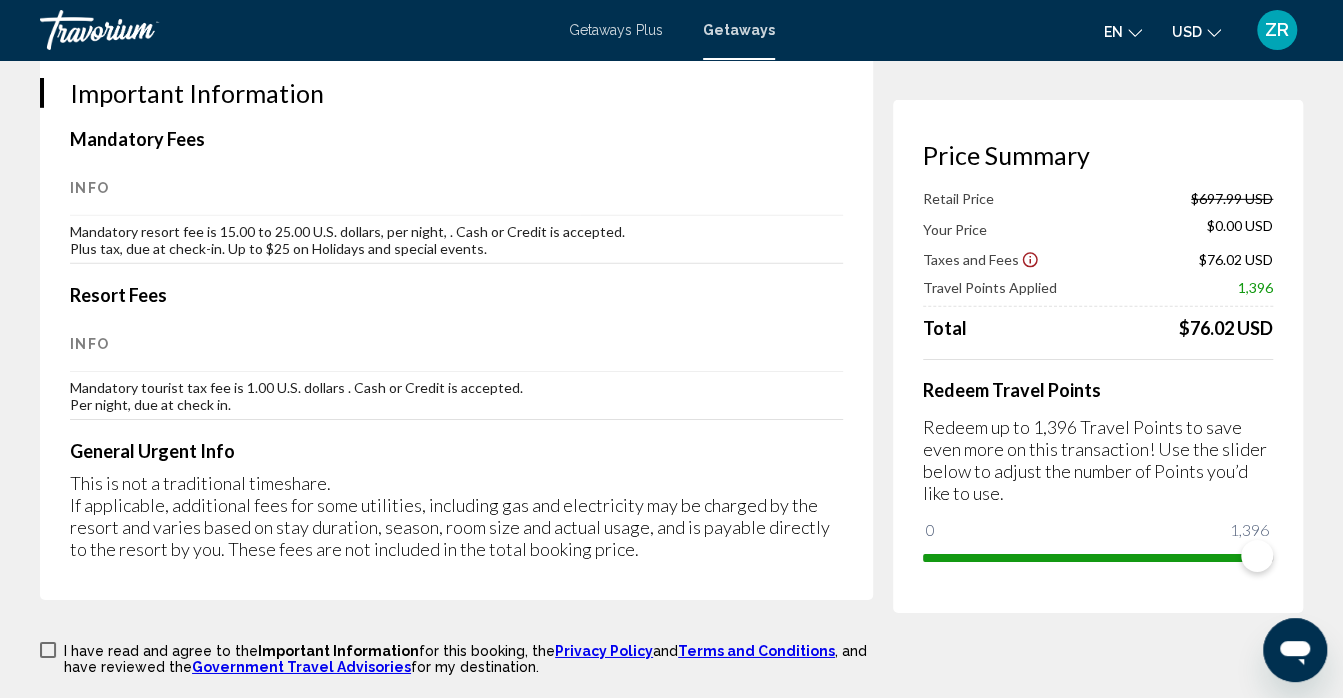 scroll, scrollTop: 3164, scrollLeft: 0, axis: vertical 